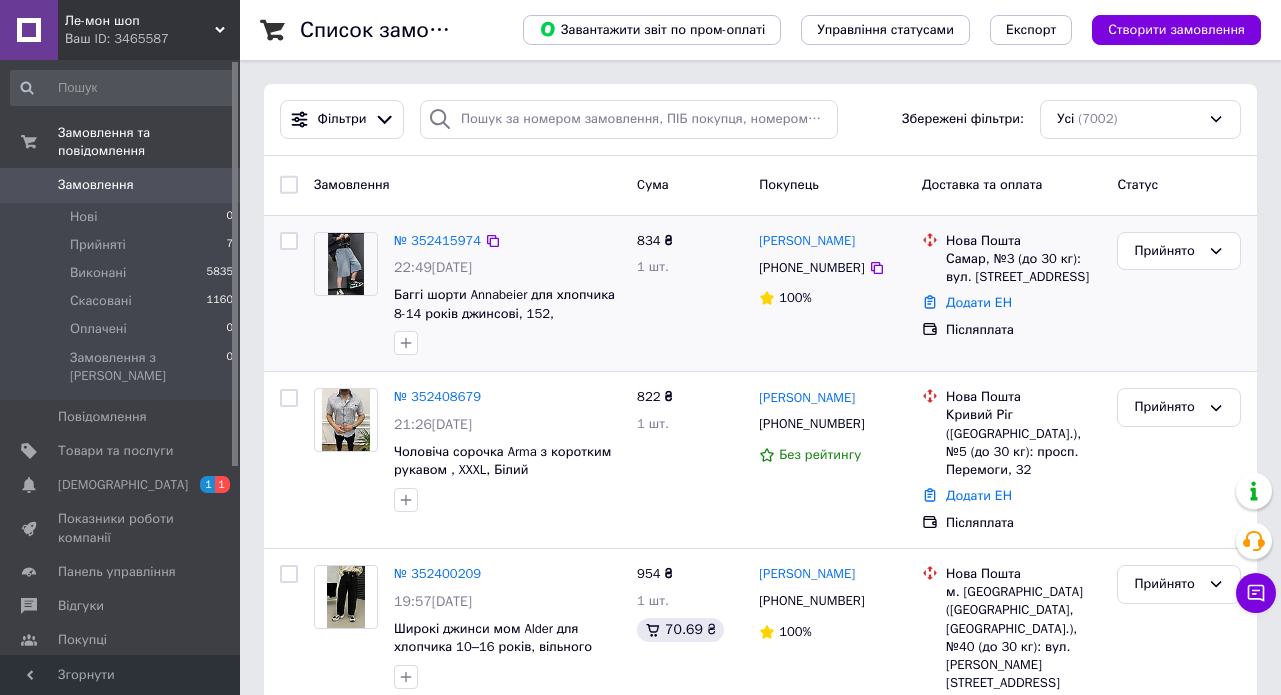 scroll, scrollTop: 0, scrollLeft: 0, axis: both 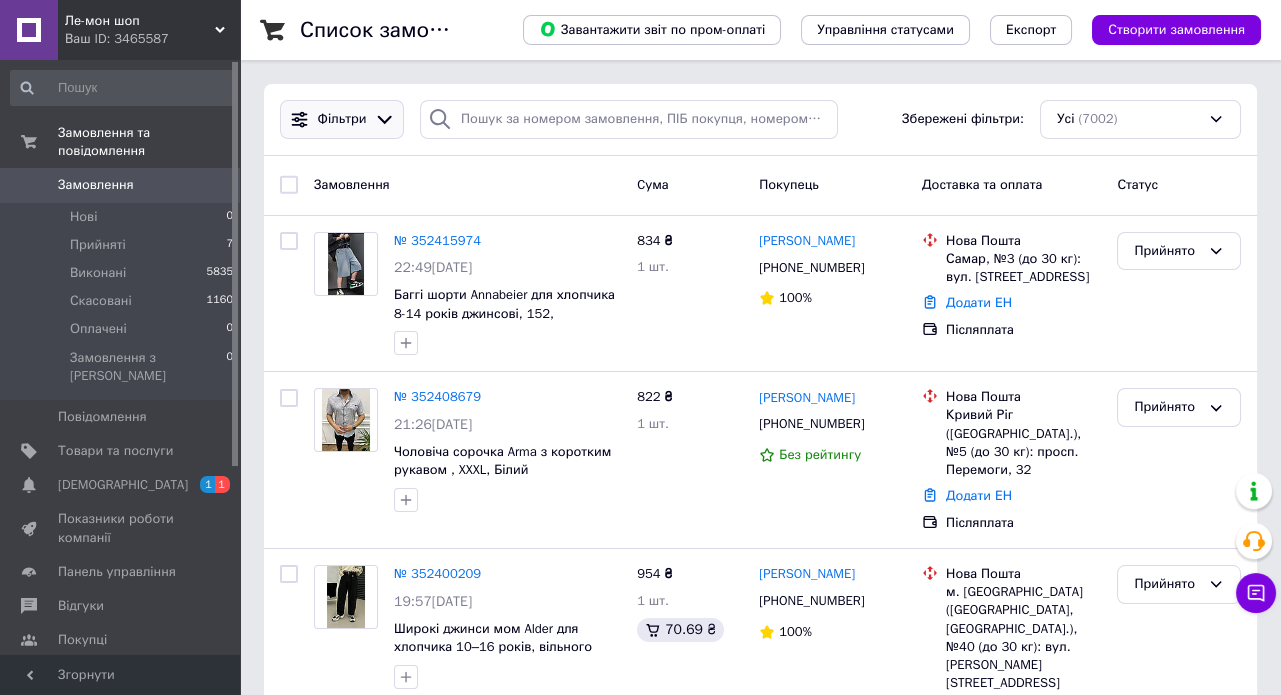 click 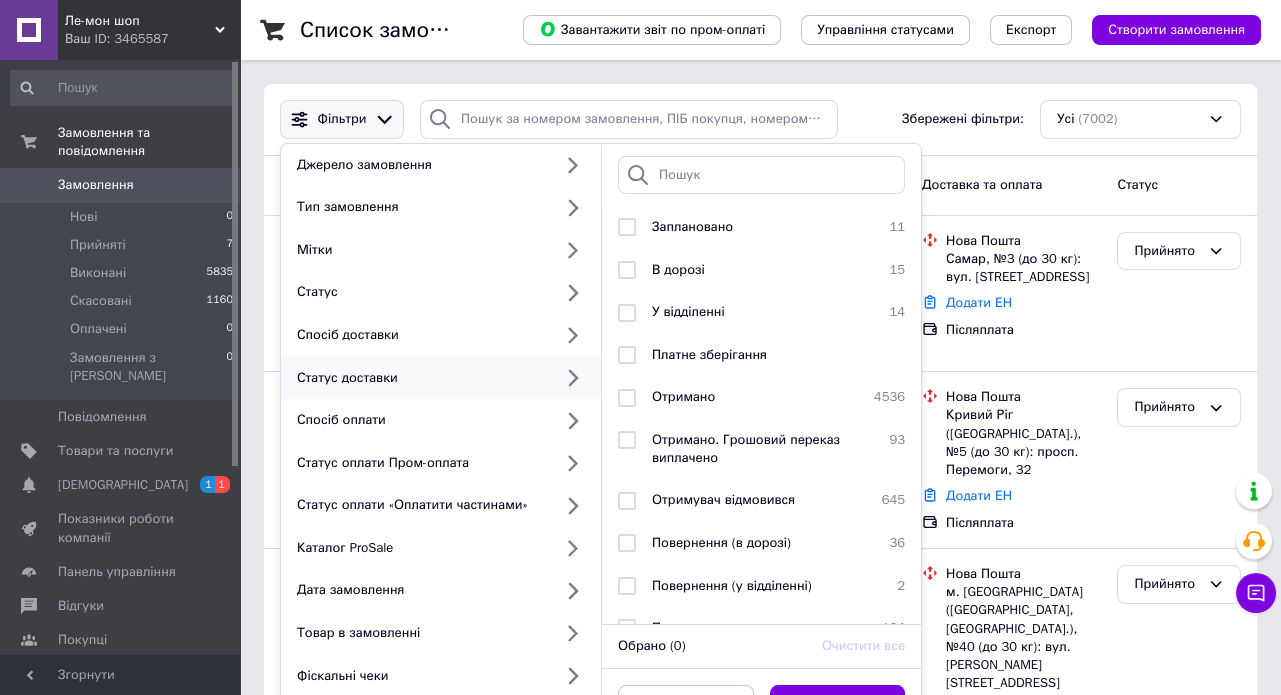 click 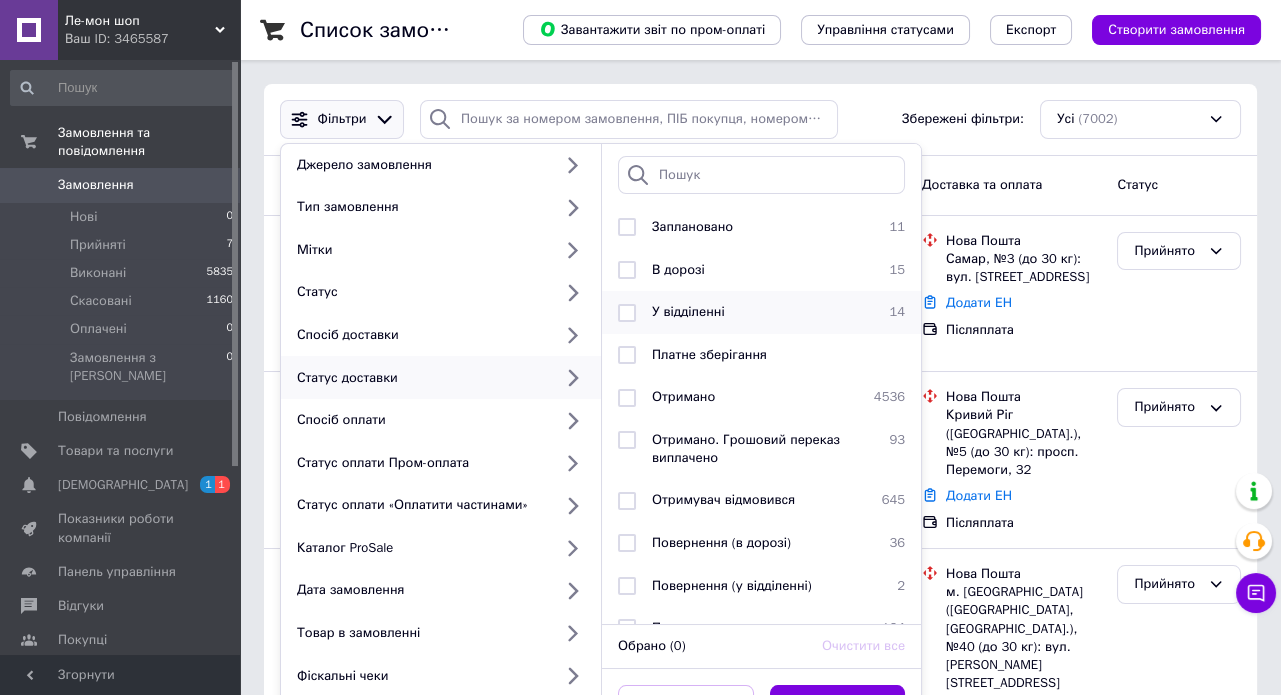 click at bounding box center [627, 313] 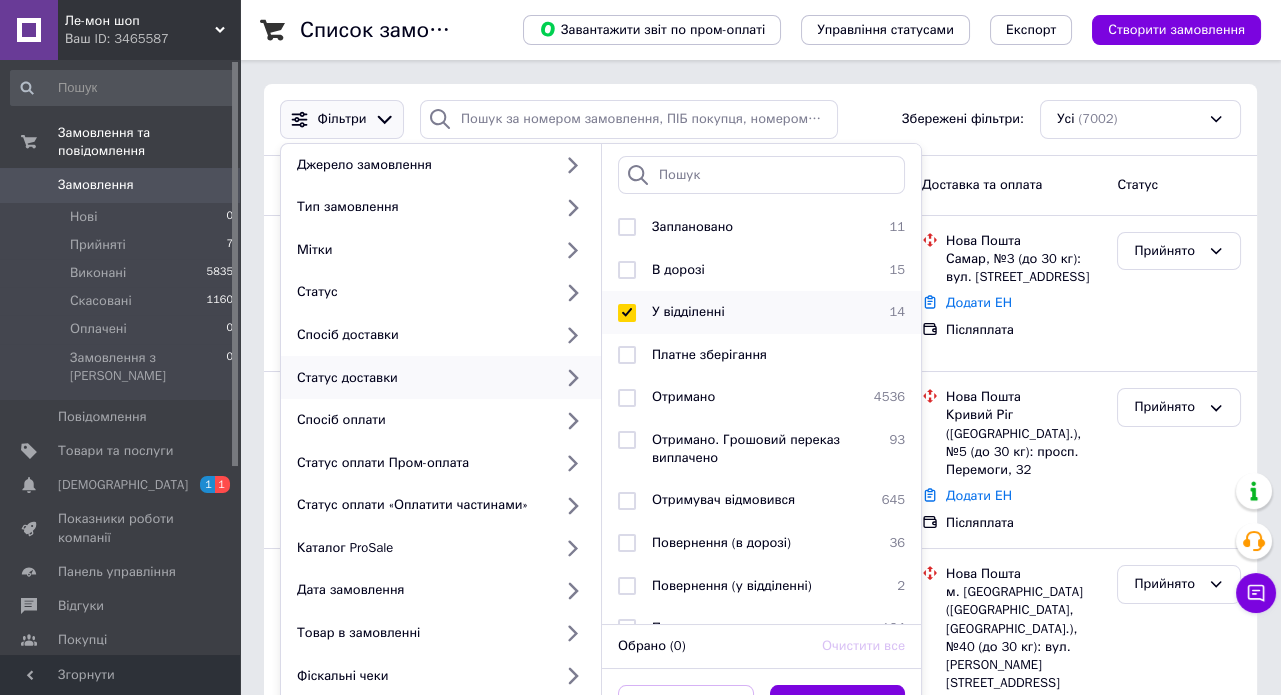 checkbox on "true" 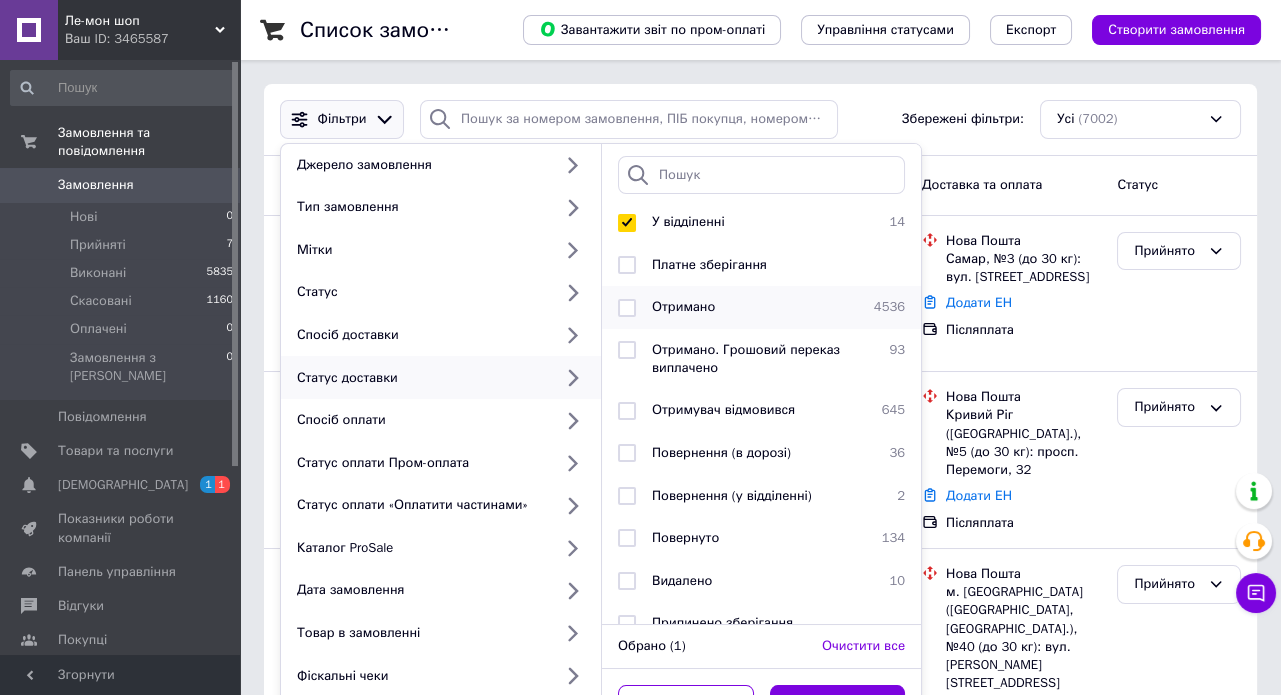 scroll, scrollTop: 109, scrollLeft: 0, axis: vertical 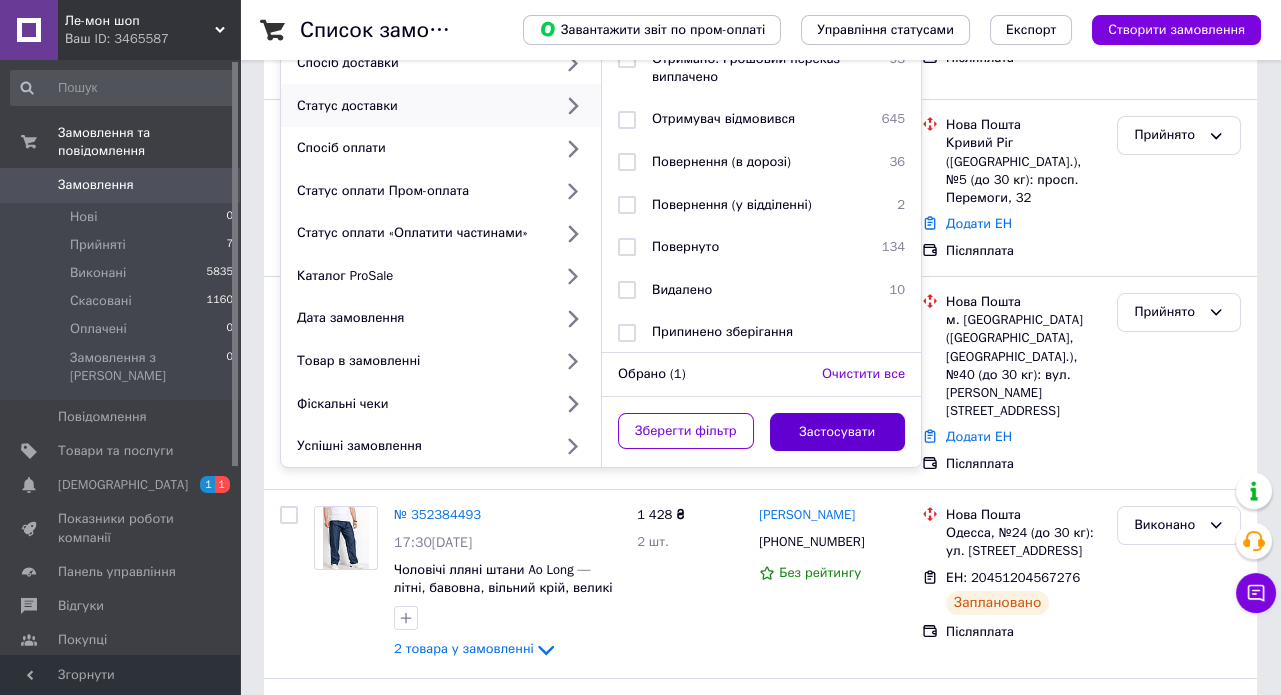 click on "Застосувати" at bounding box center (838, 432) 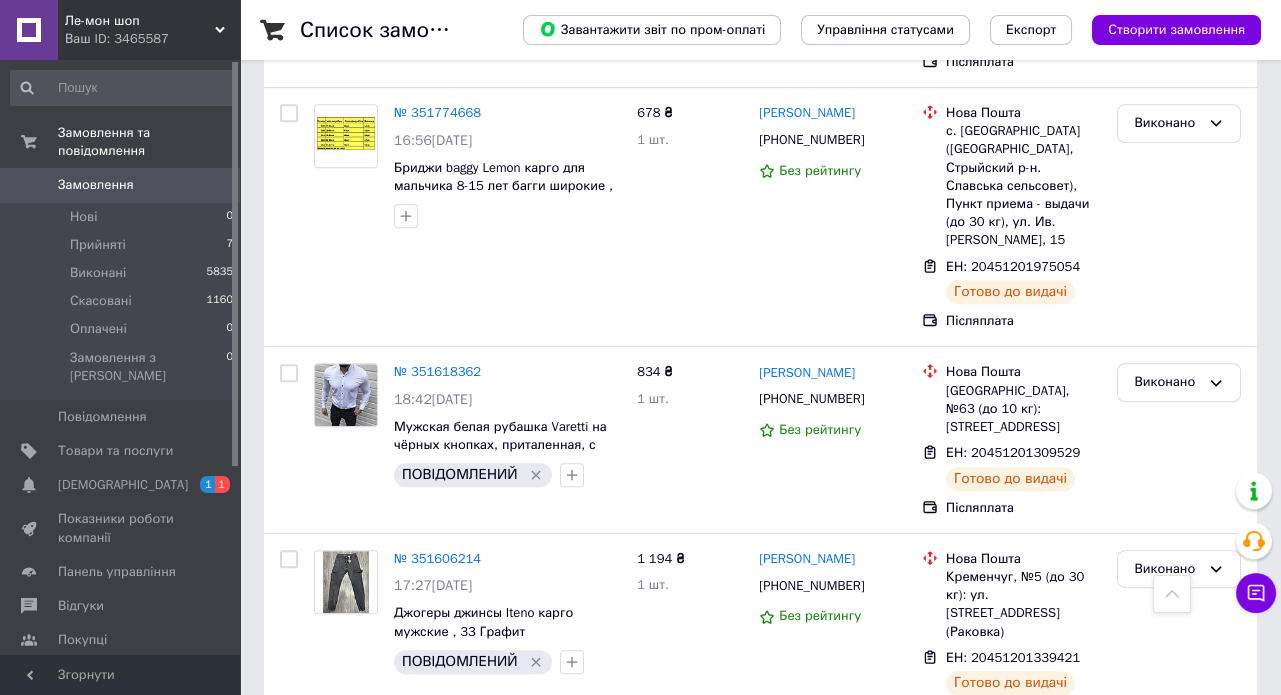 scroll, scrollTop: 1662, scrollLeft: 0, axis: vertical 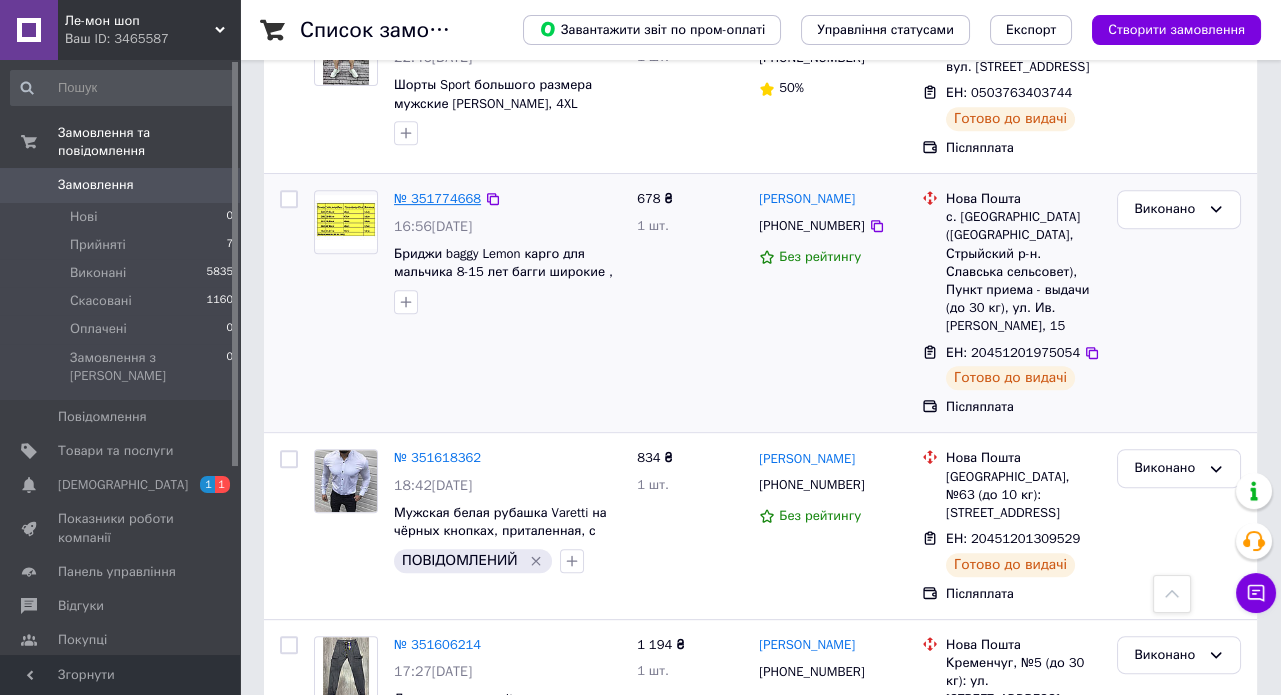 click on "№ 351774668" at bounding box center (437, 198) 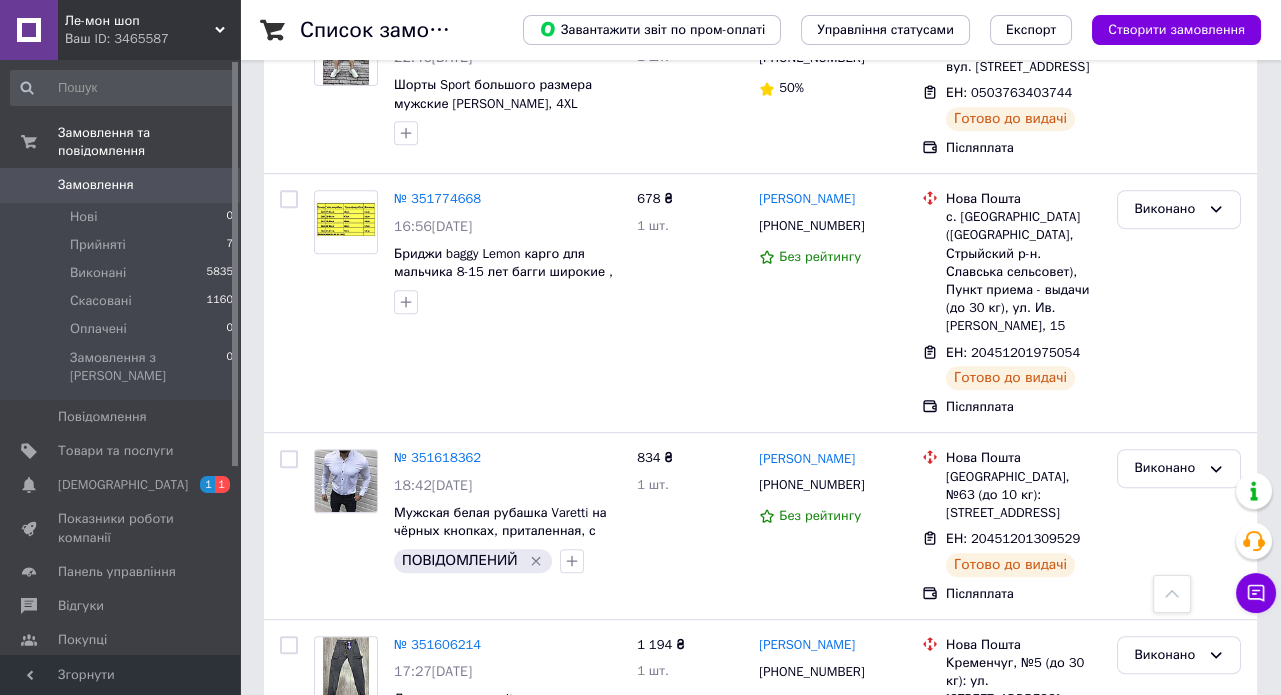 scroll, scrollTop: 0, scrollLeft: 0, axis: both 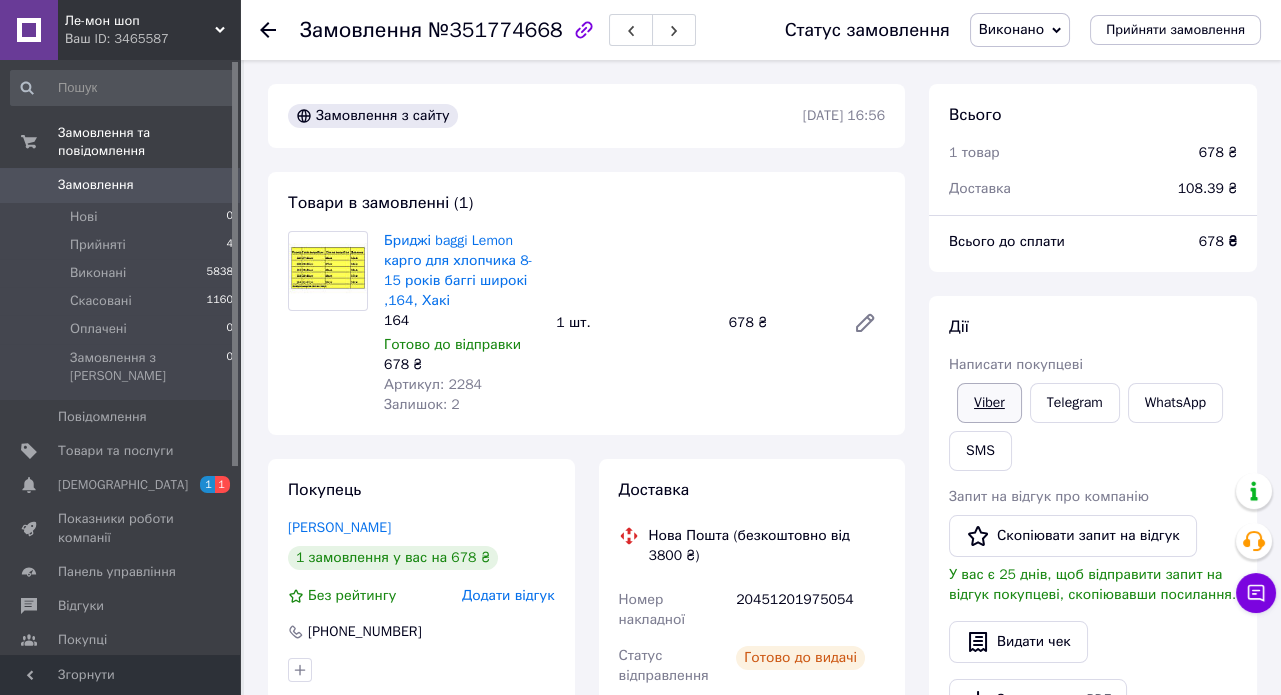 click on "Viber" at bounding box center (989, 403) 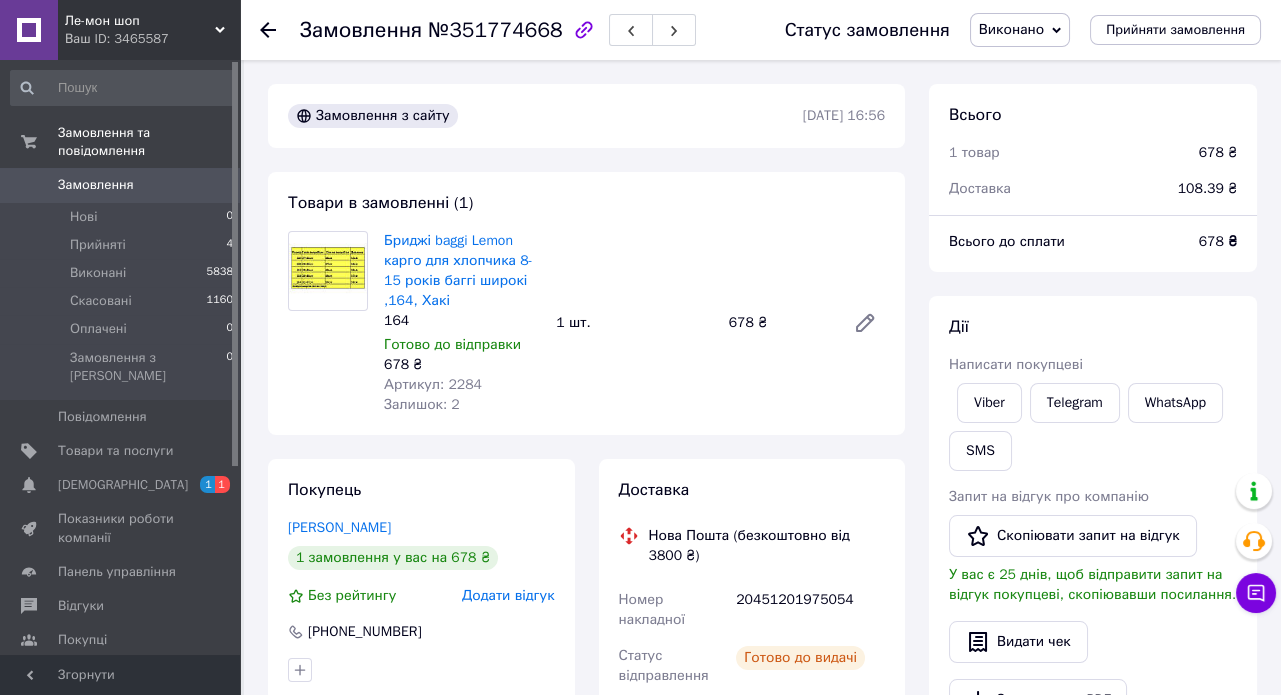 click 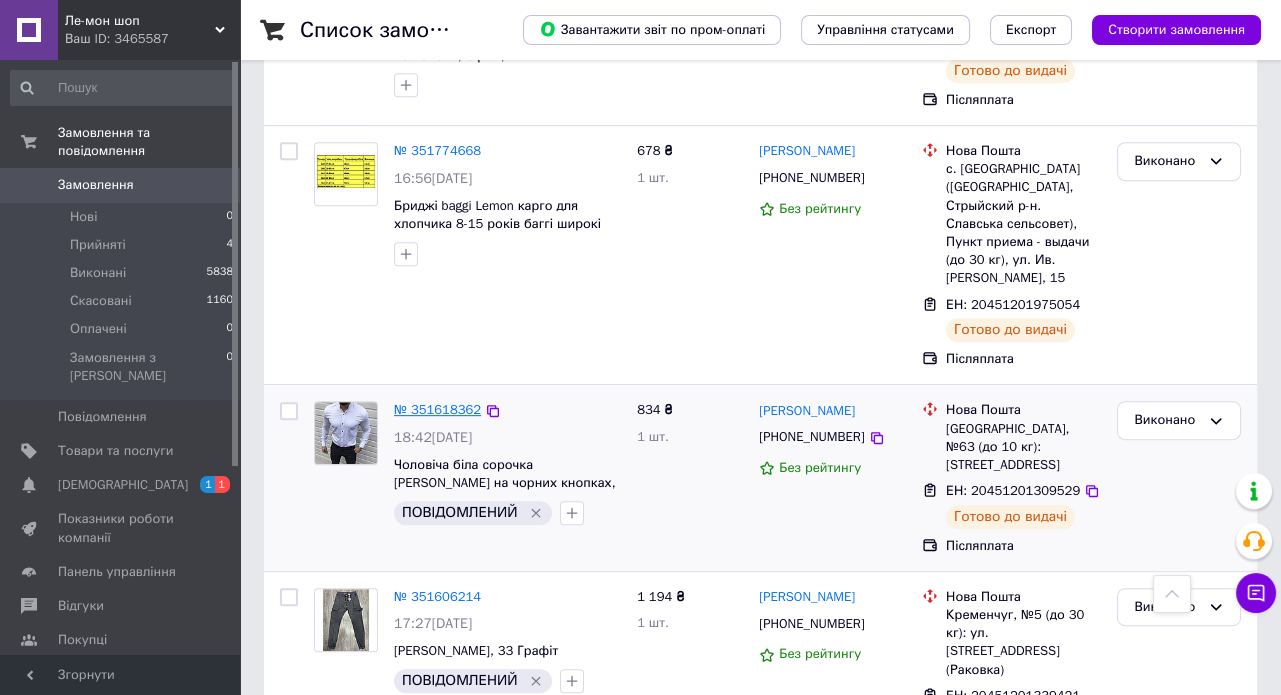 scroll, scrollTop: 1727, scrollLeft: 0, axis: vertical 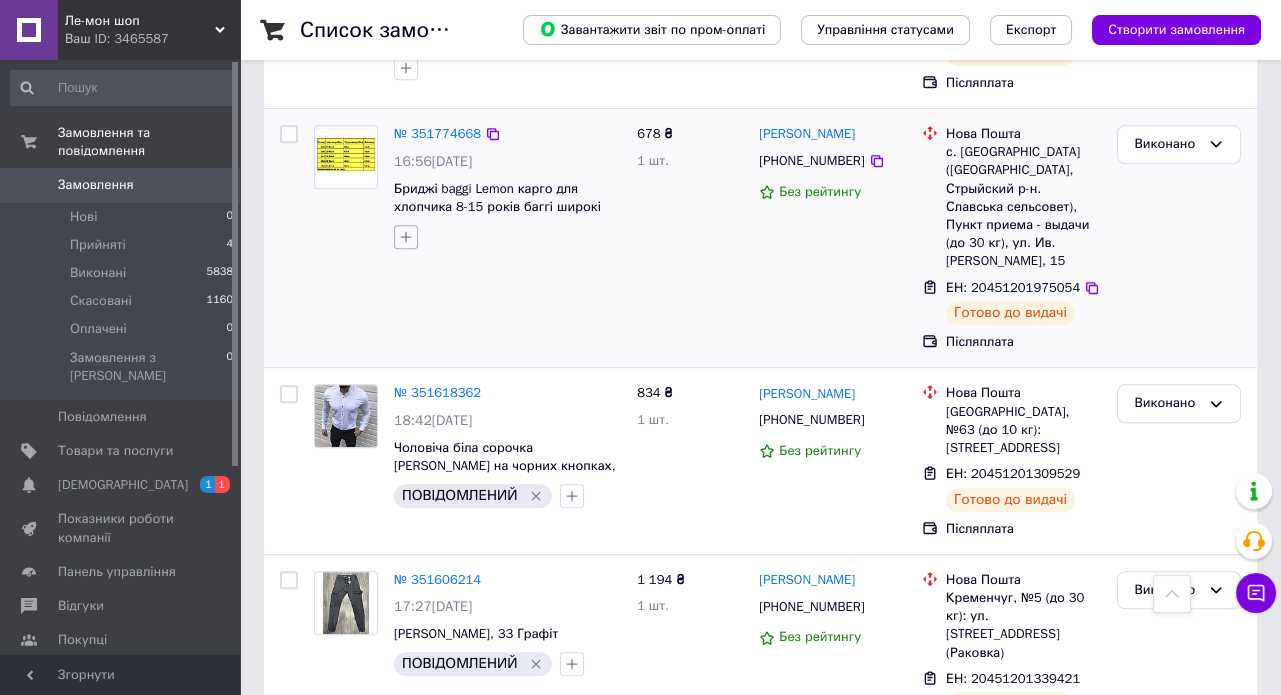 click 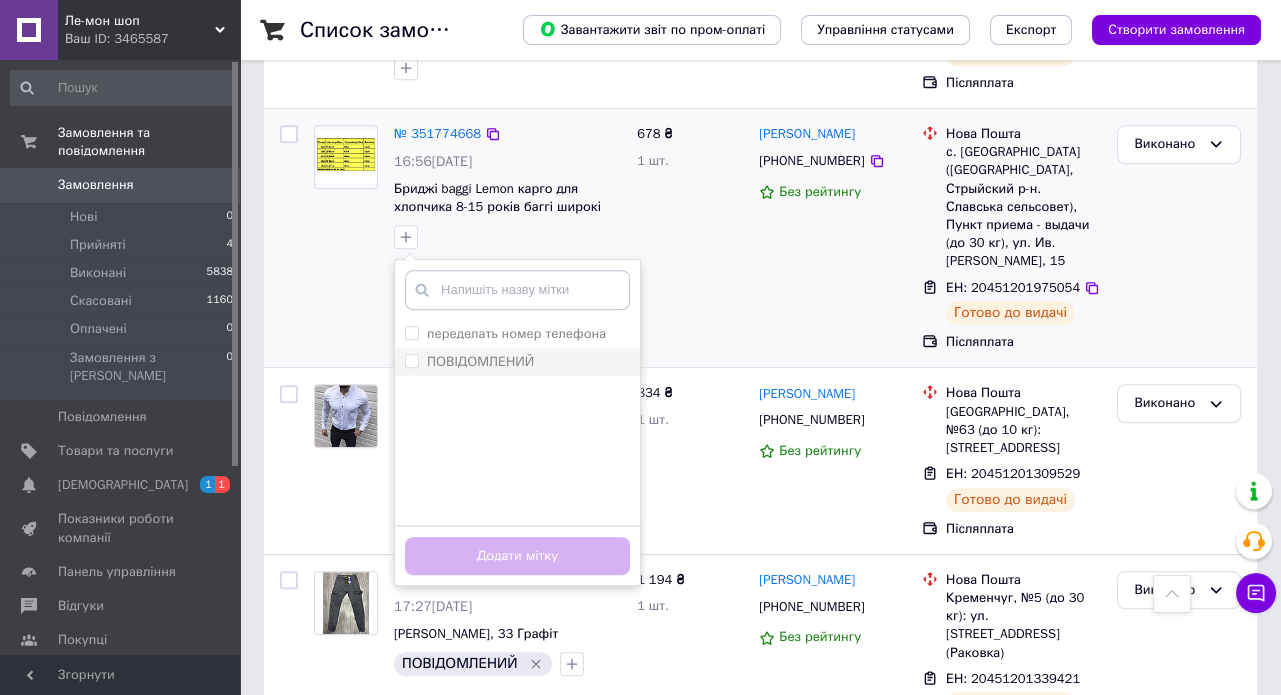 drag, startPoint x: 412, startPoint y: 303, endPoint x: 411, endPoint y: 319, distance: 16.03122 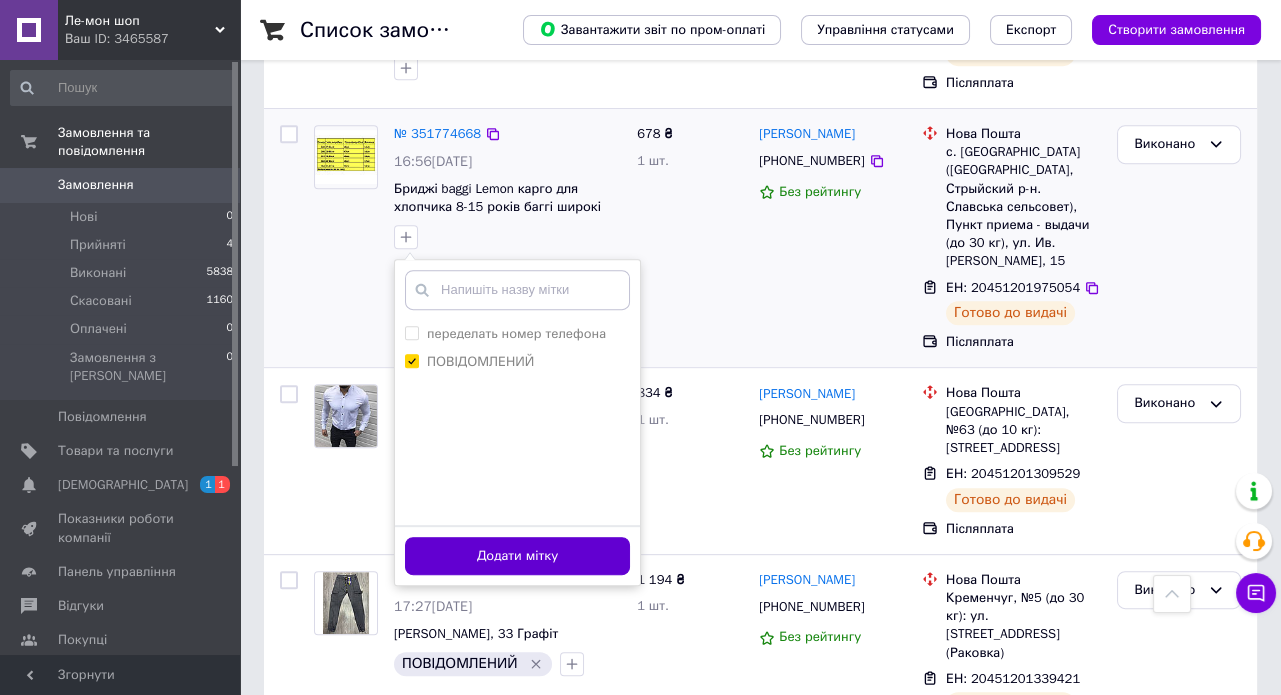 click on "Додати мітку" at bounding box center (517, 556) 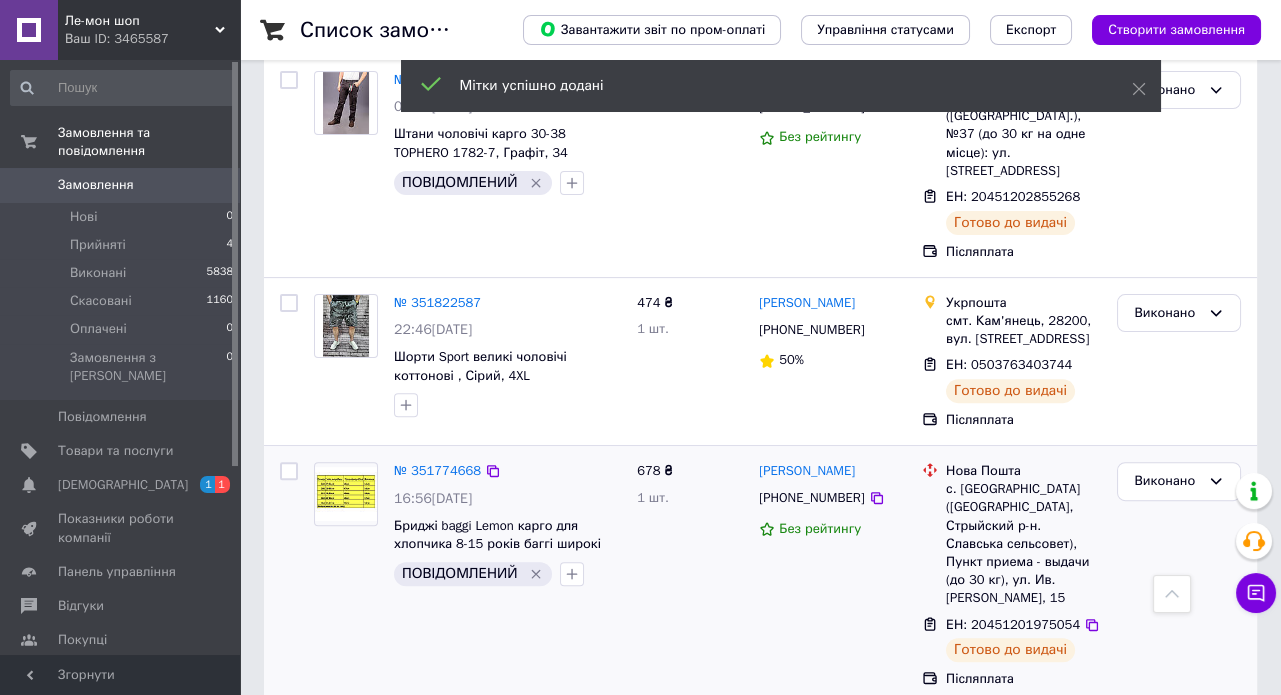 scroll, scrollTop: 1363, scrollLeft: 0, axis: vertical 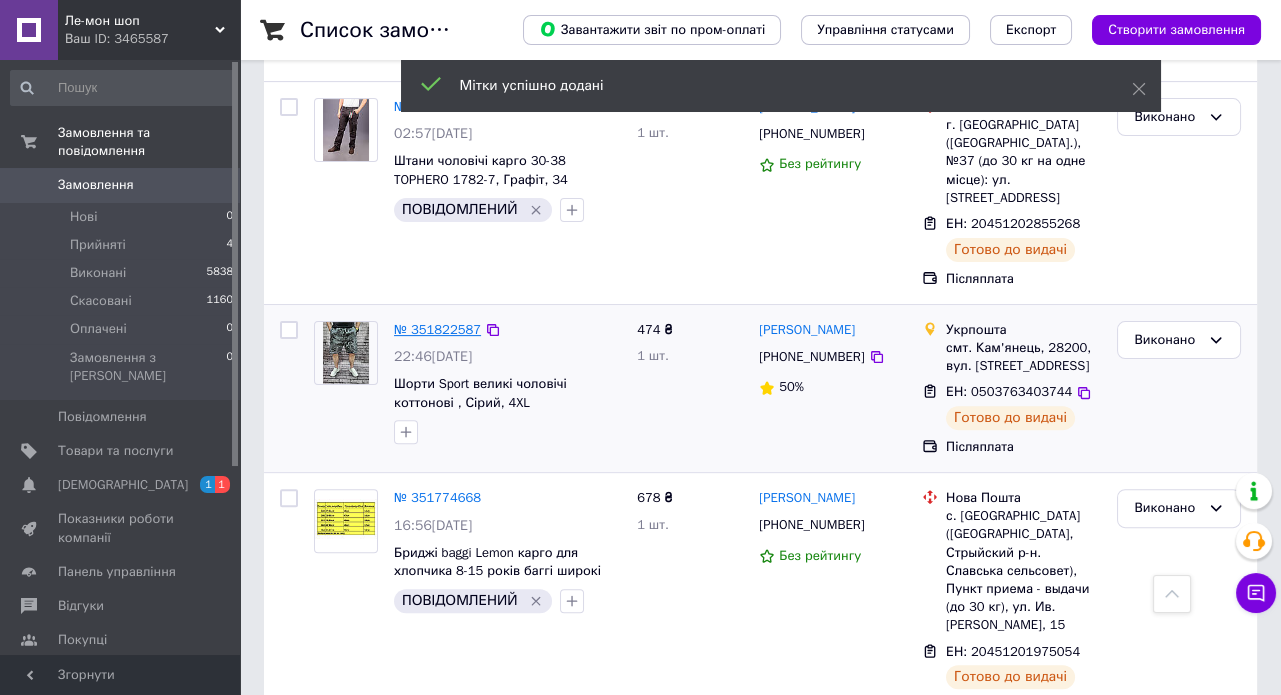 click on "№ 351822587" at bounding box center (437, 329) 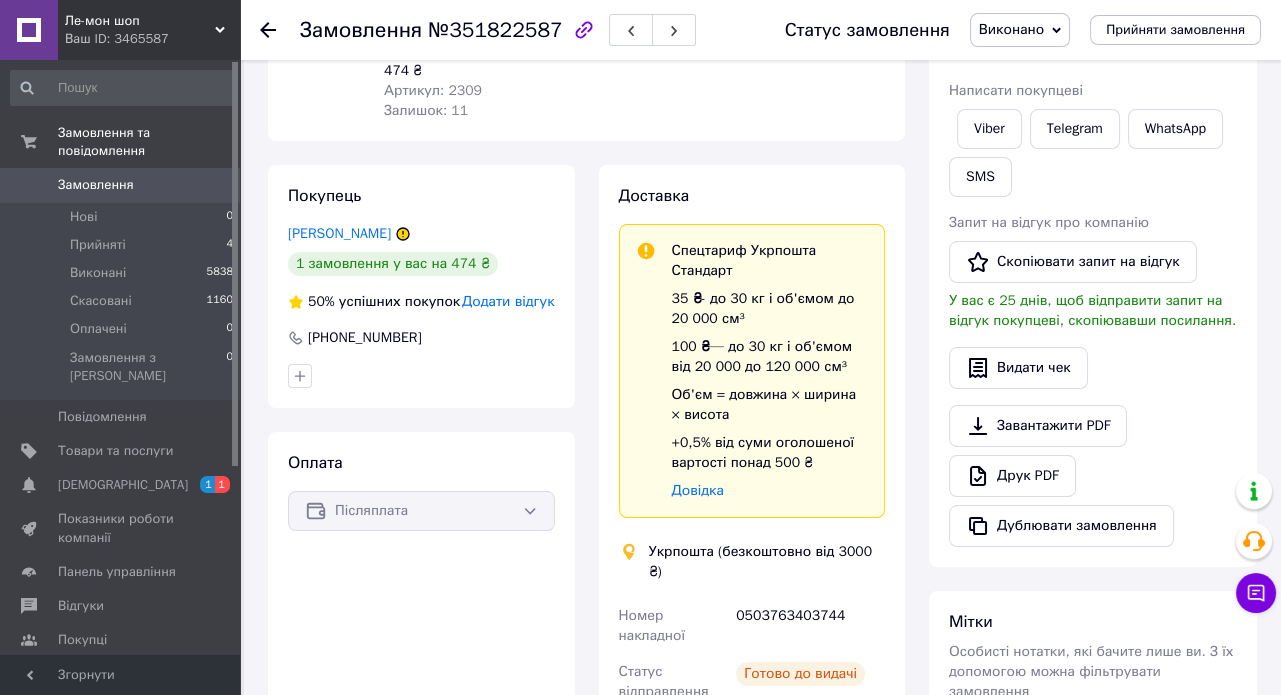 scroll, scrollTop: 280, scrollLeft: 0, axis: vertical 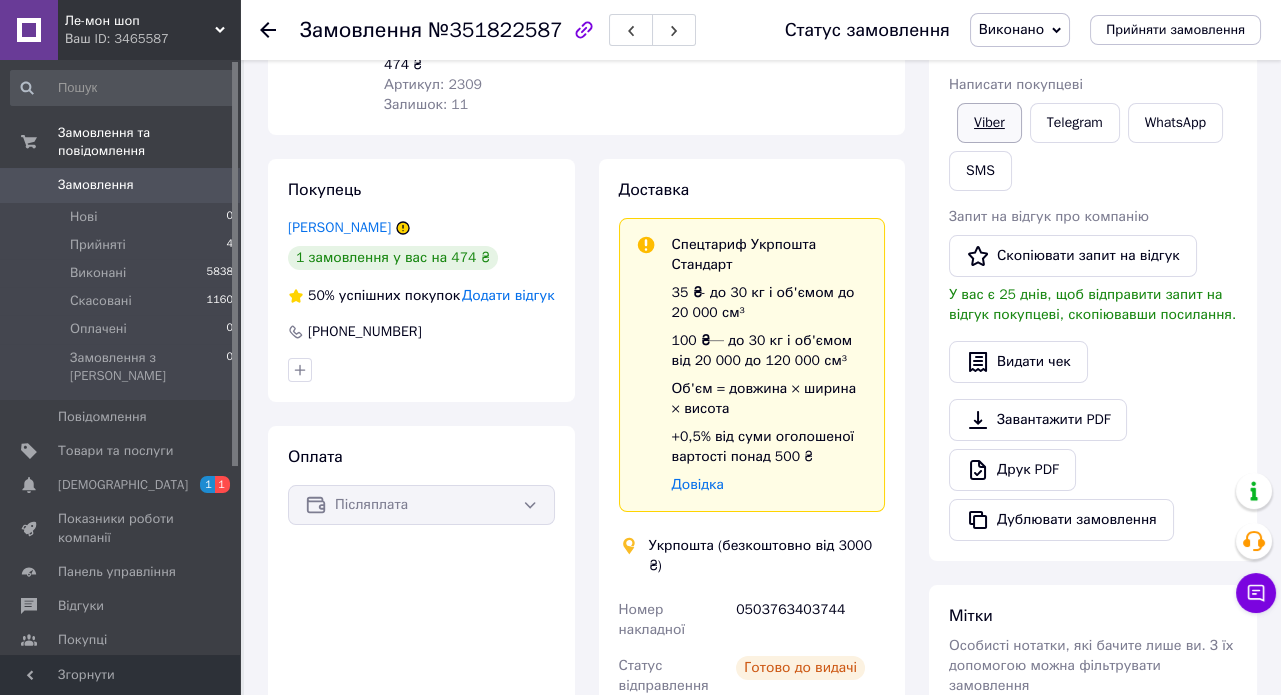 click on "Viber" at bounding box center [989, 123] 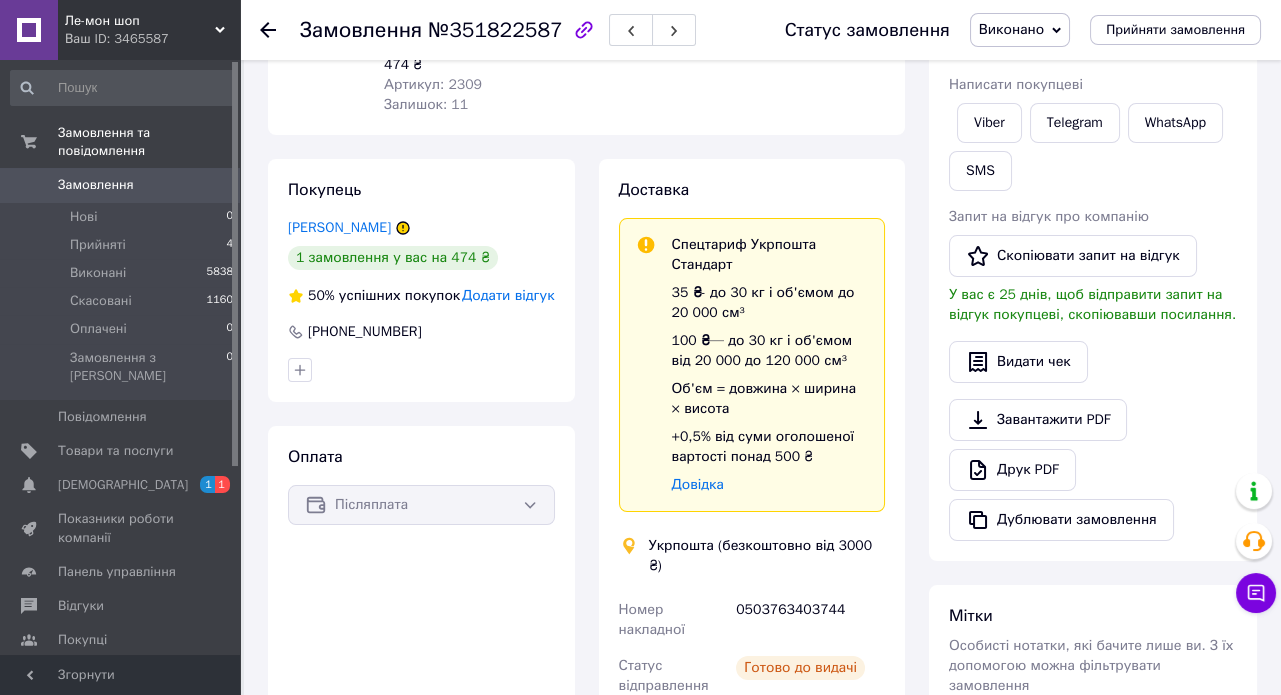 click 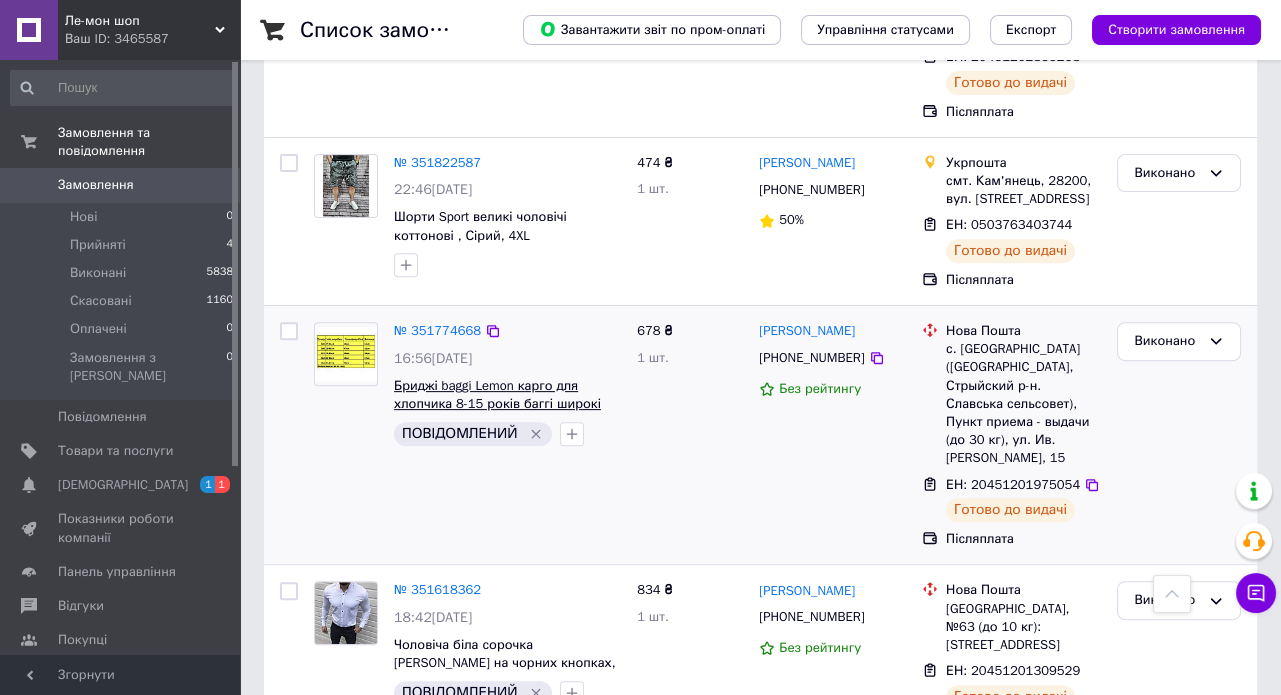 scroll, scrollTop: 1545, scrollLeft: 0, axis: vertical 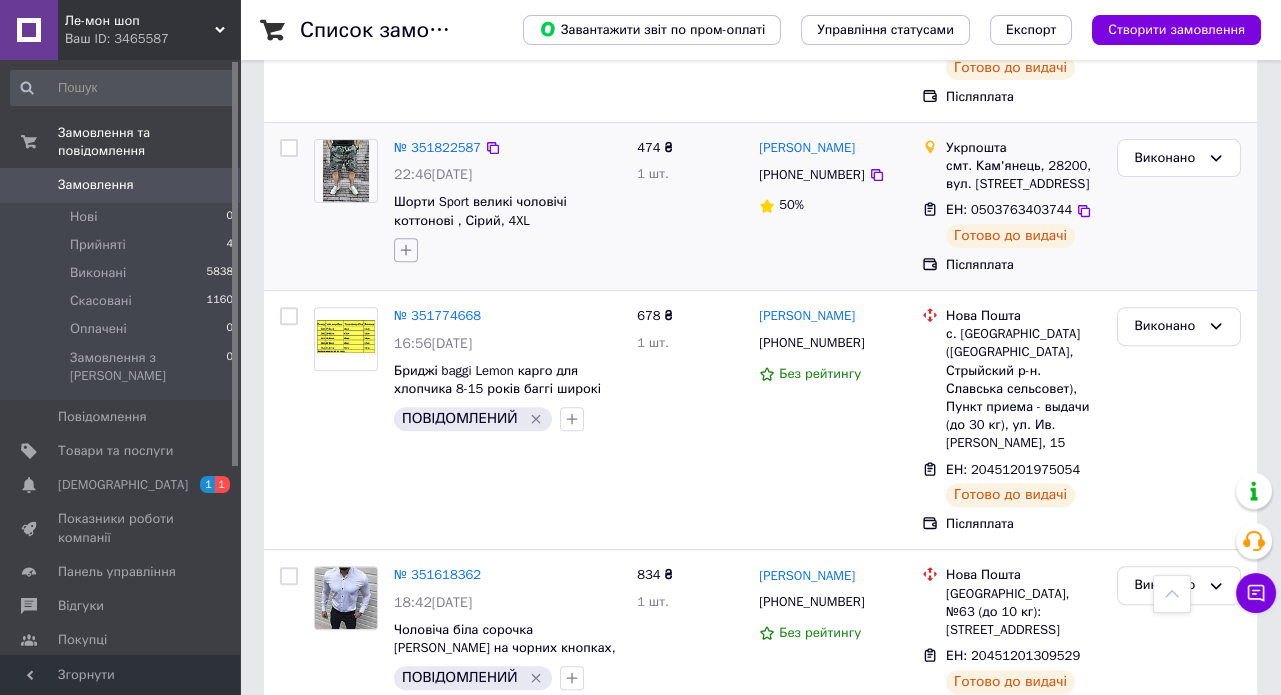 click 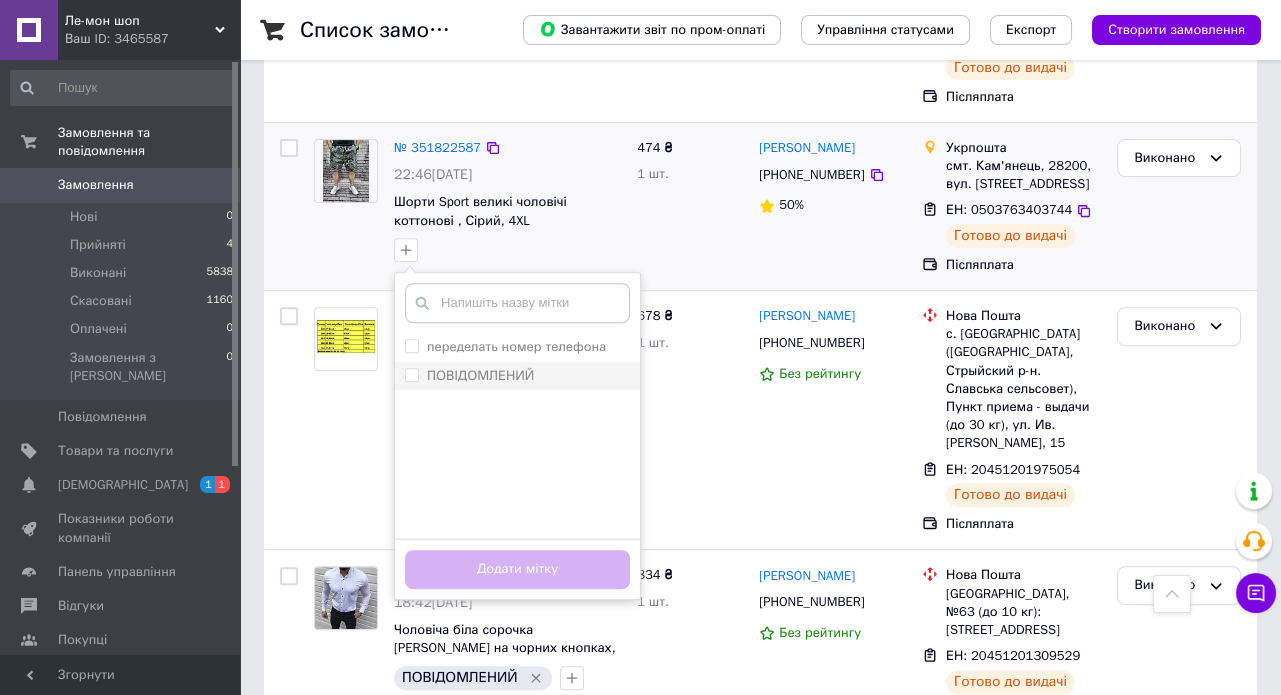 click on "ПОВІДОМЛЕНИЙ" at bounding box center [411, 374] 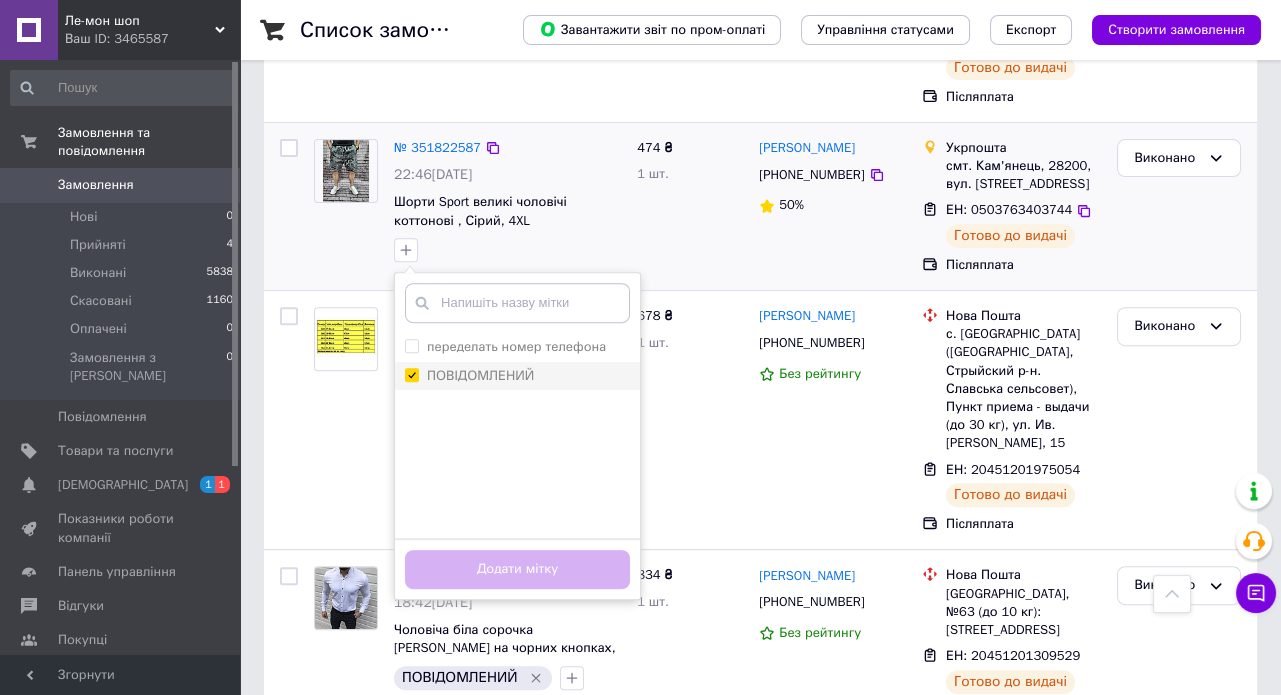 checkbox on "true" 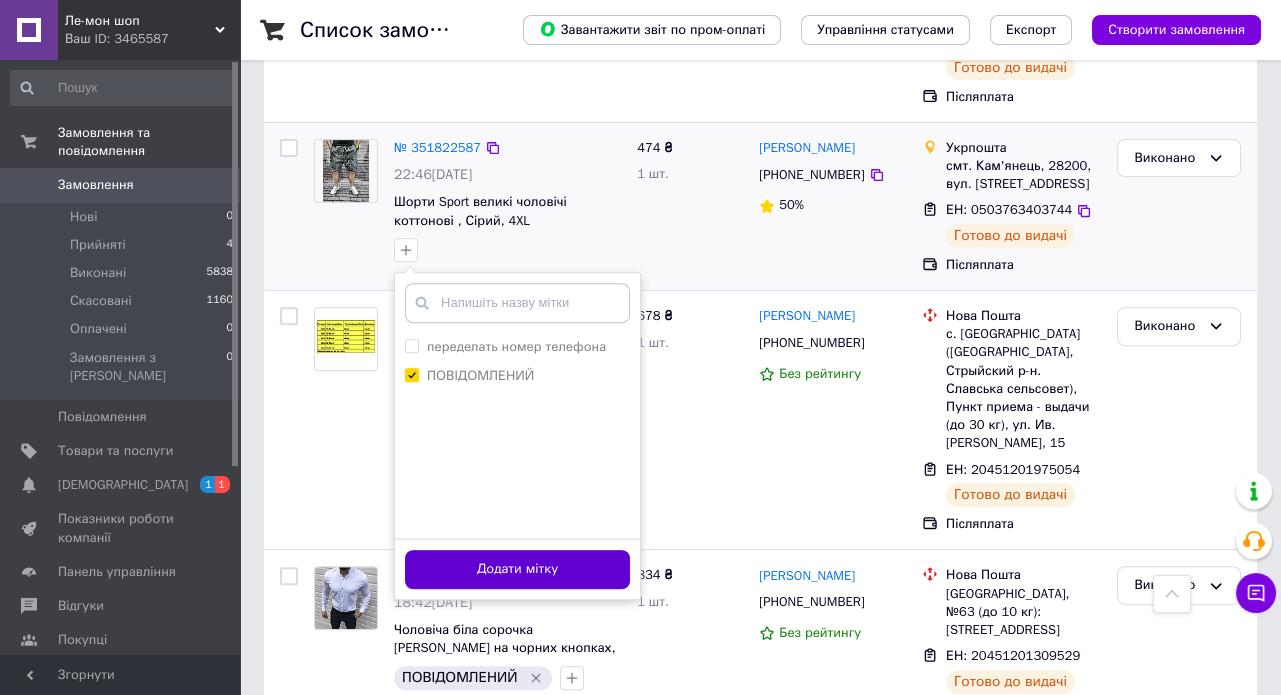 click on "Додати мітку" at bounding box center [517, 569] 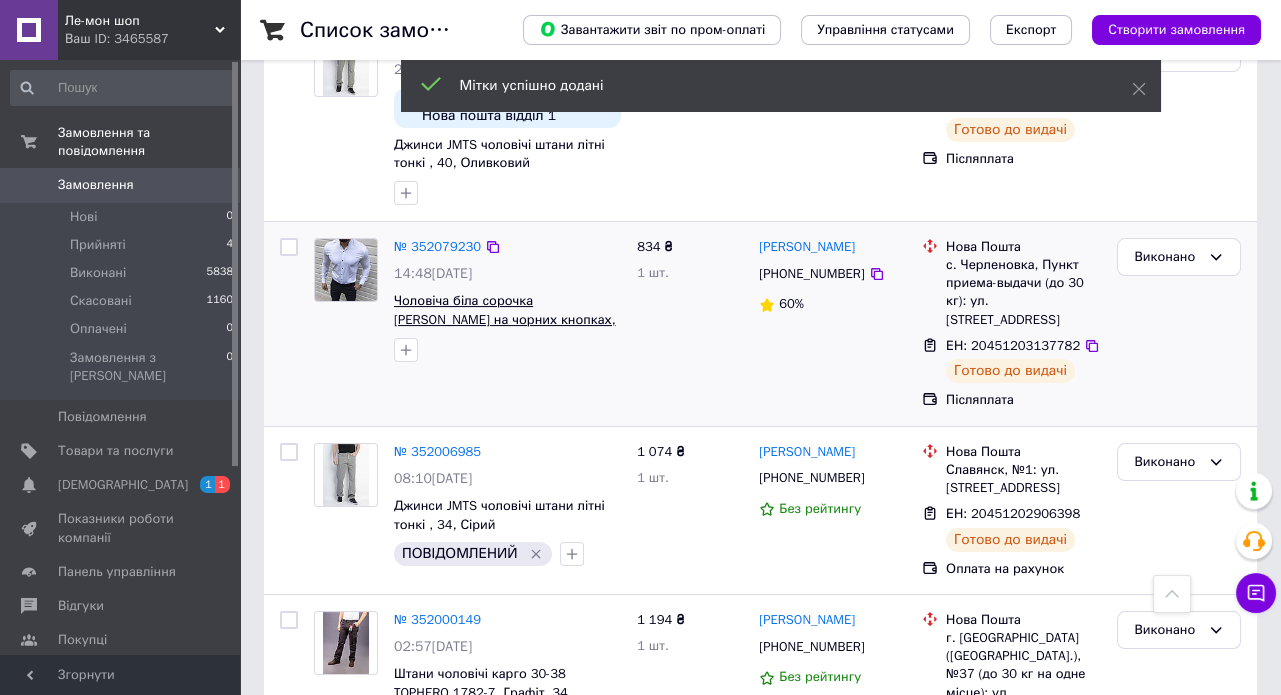 scroll, scrollTop: 818, scrollLeft: 0, axis: vertical 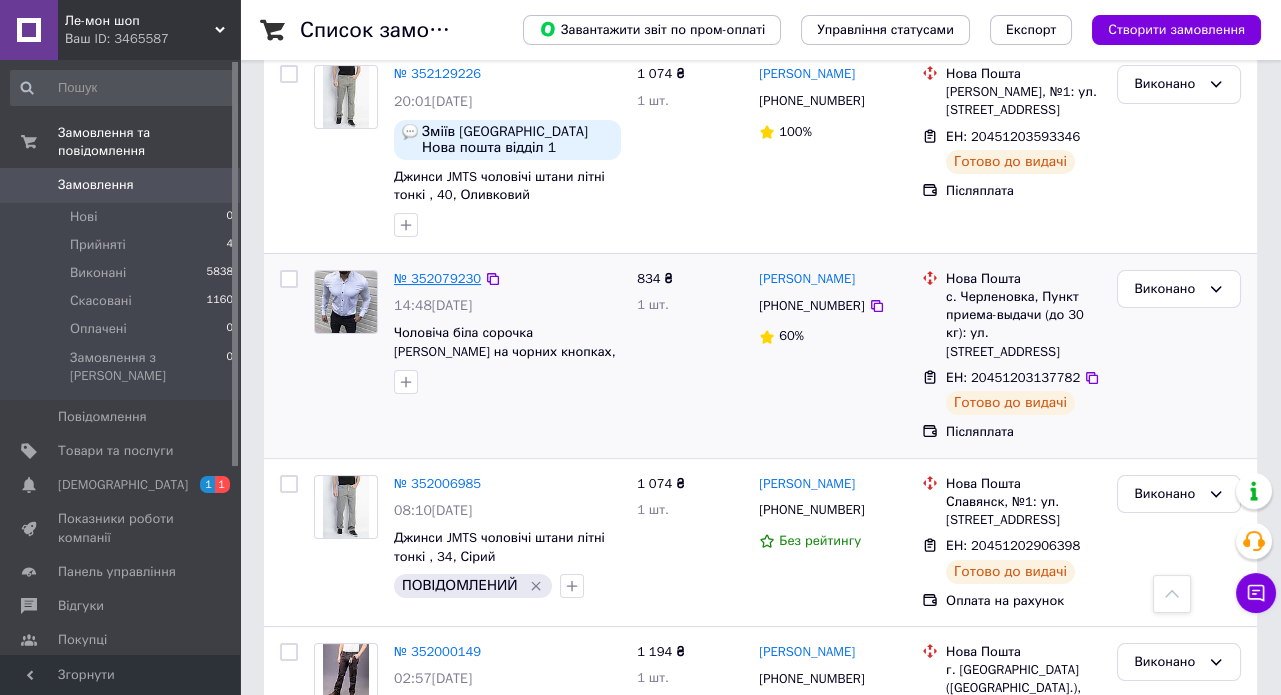 click on "№ 352079230" at bounding box center [437, 278] 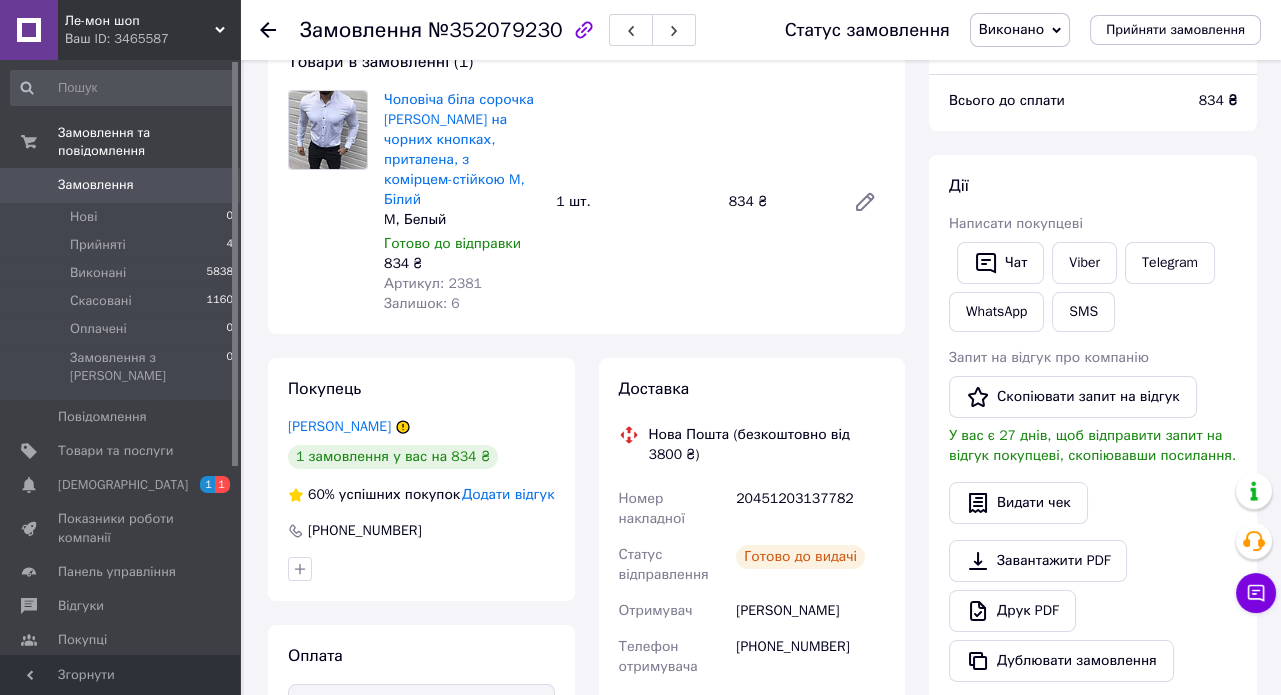 scroll, scrollTop: 127, scrollLeft: 0, axis: vertical 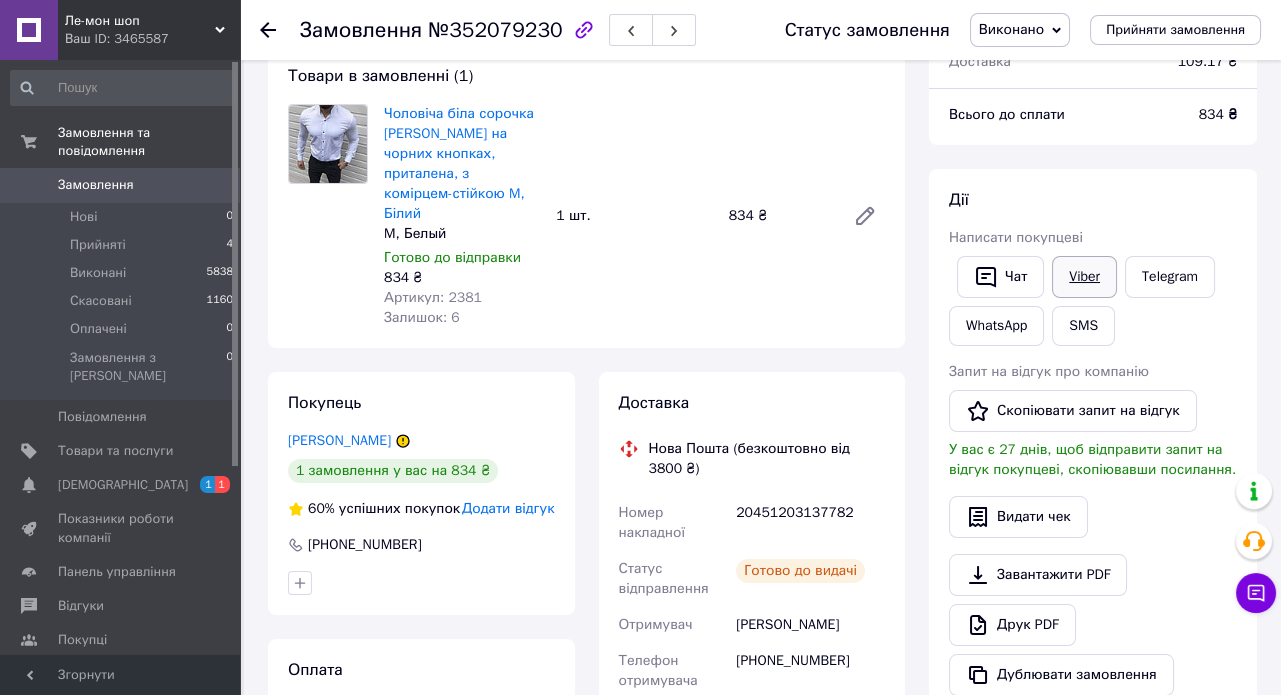 click on "Viber" at bounding box center [1084, 277] 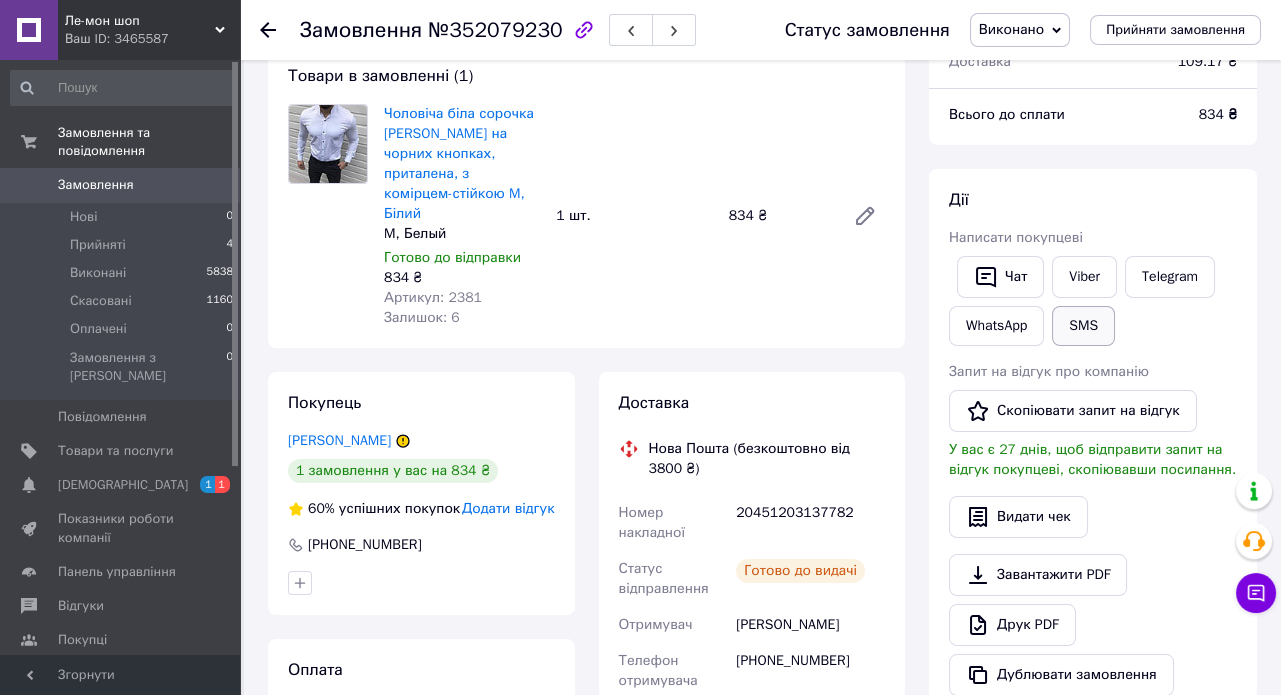 click on "SMS" at bounding box center (1083, 326) 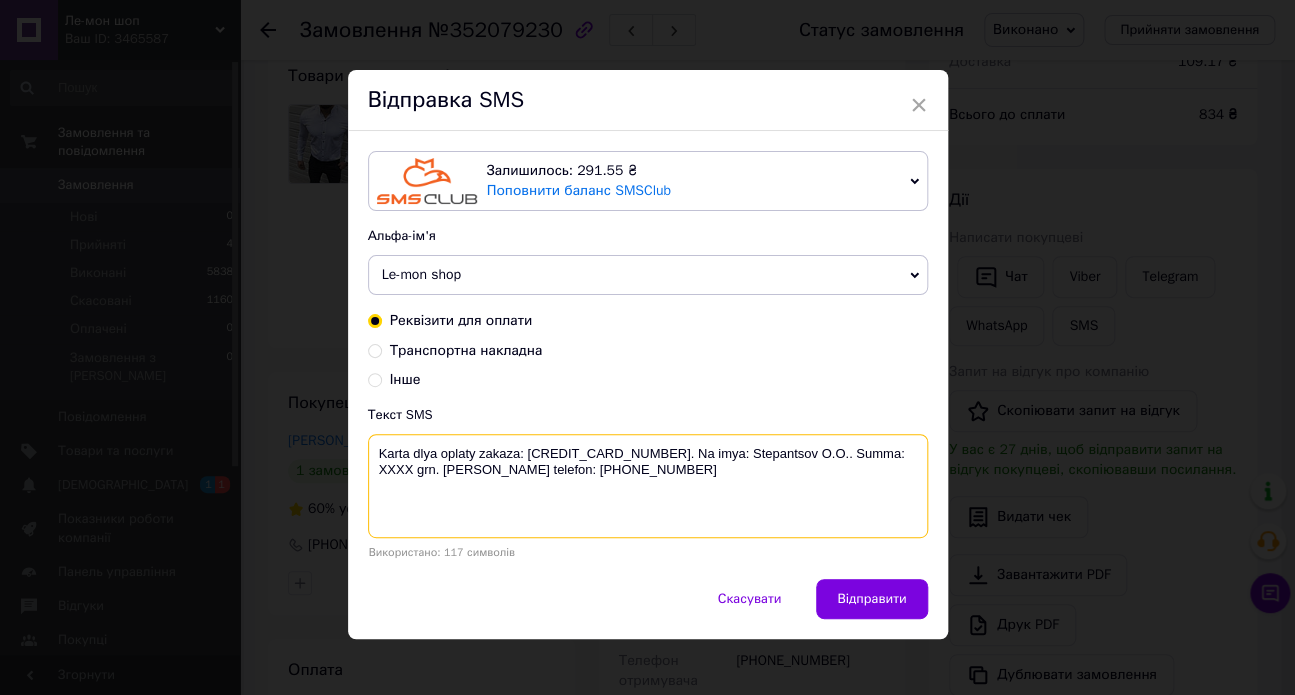 click on "Karta dlya oplaty zakaza: [CREDIT_CARD_NUMBER]. Na imya: Stepantsov O.O.. Summa: XXXX grn. [PERSON_NAME] telefon: [PHONE_NUMBER]" at bounding box center [648, 486] 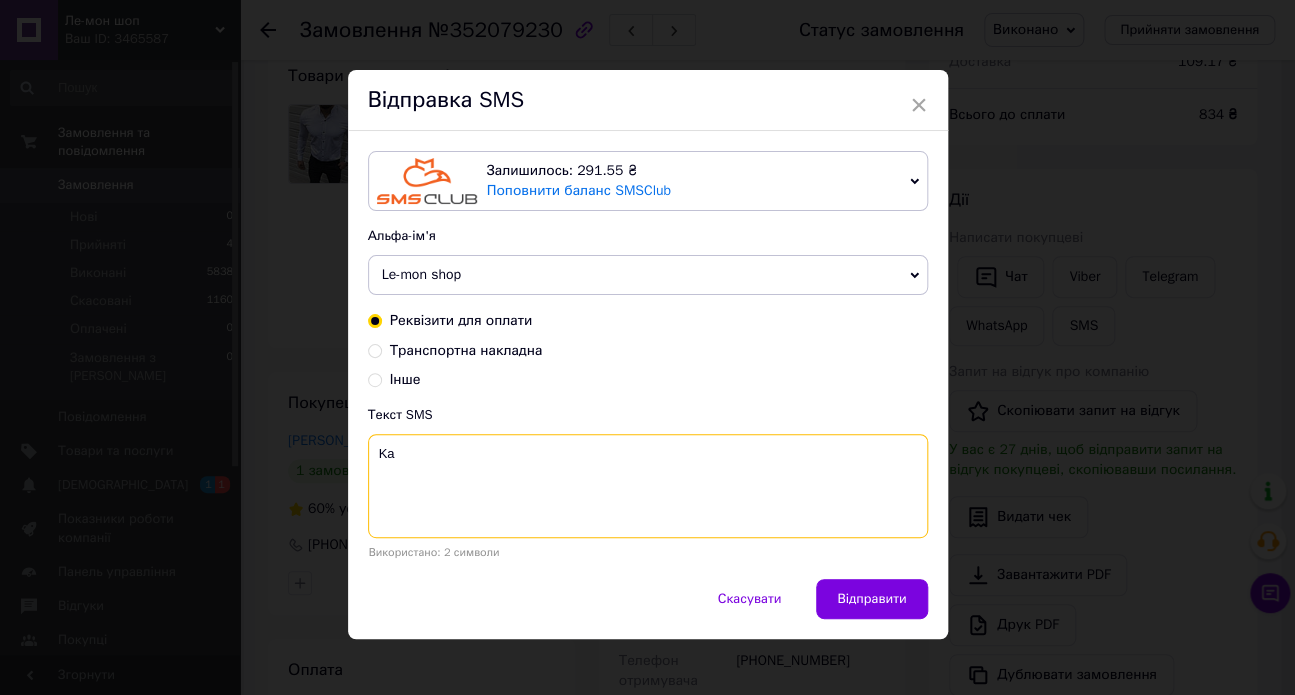 type on "K" 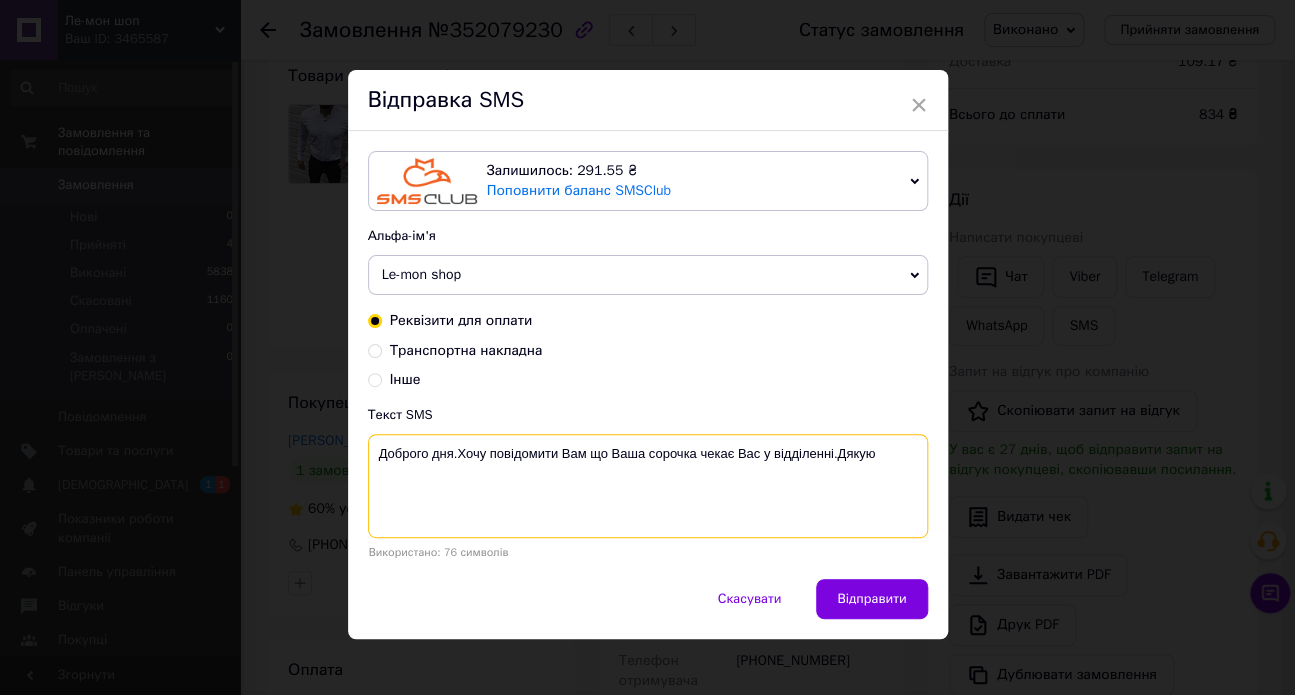 type on "Доброго дня.Хочу повідомити Вам що Ваша сорочка чекає Вас у відділенні.Дякую" 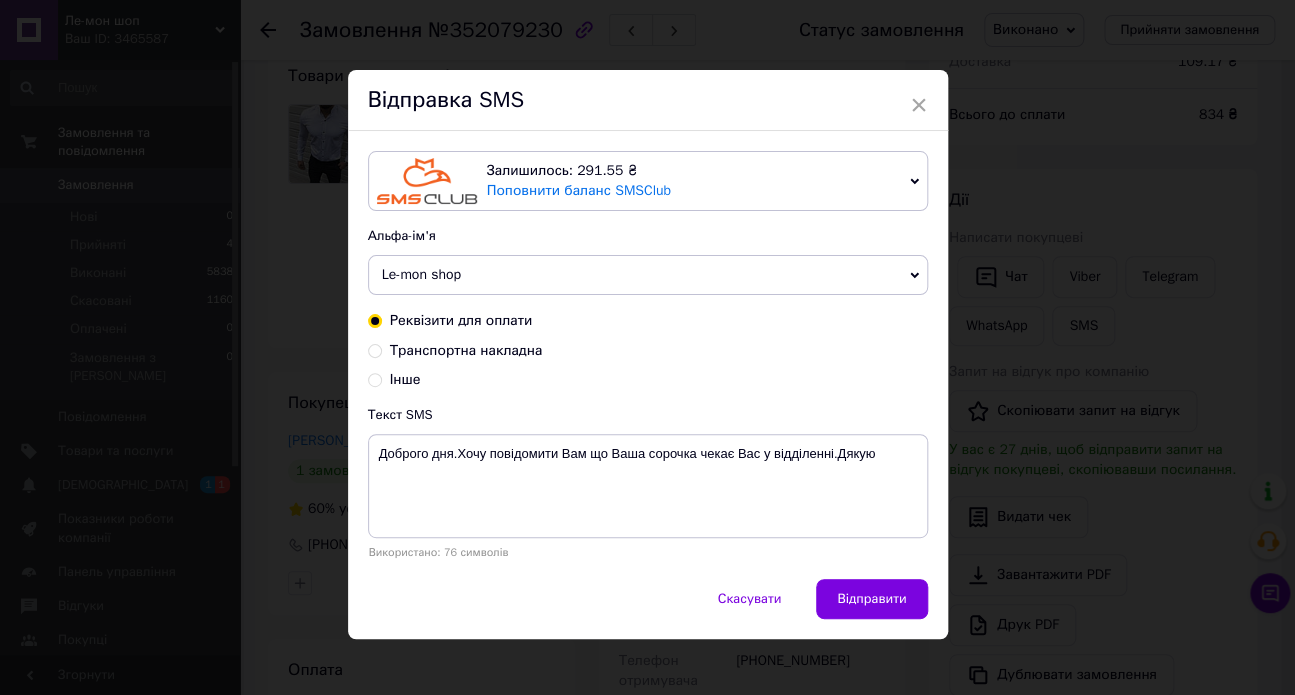 click on "Відправити" at bounding box center [871, 599] 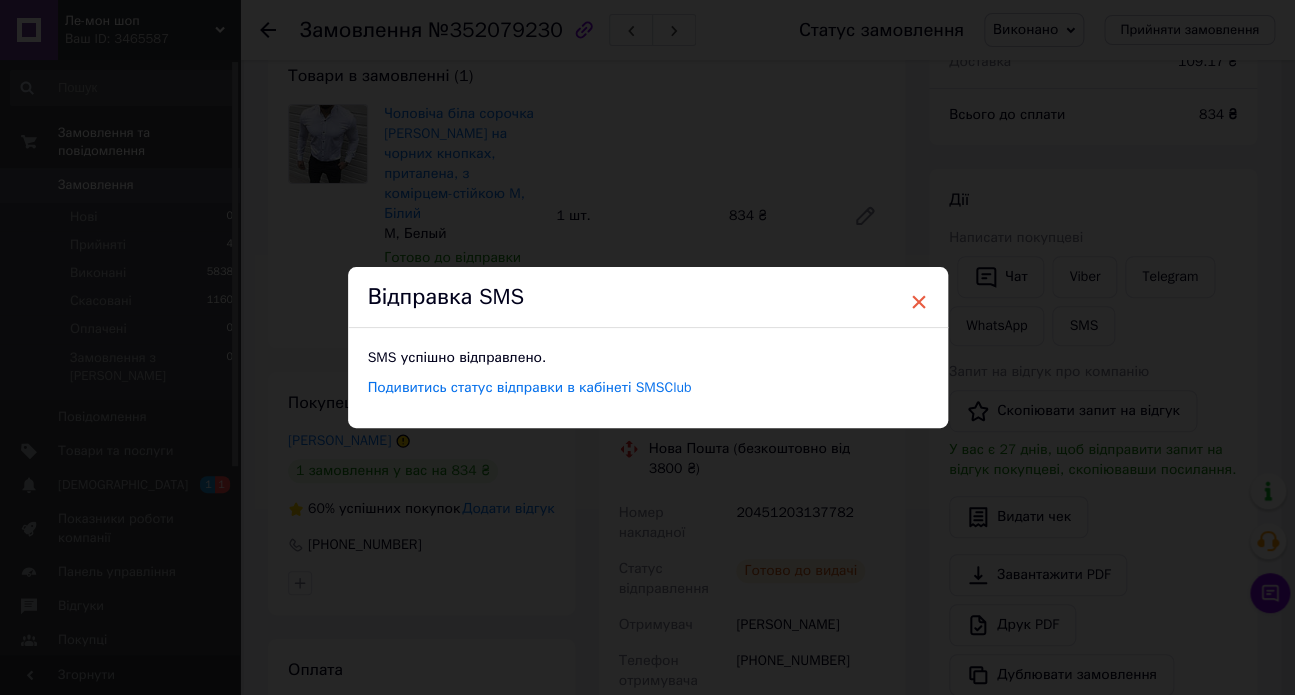 click on "×" at bounding box center [919, 302] 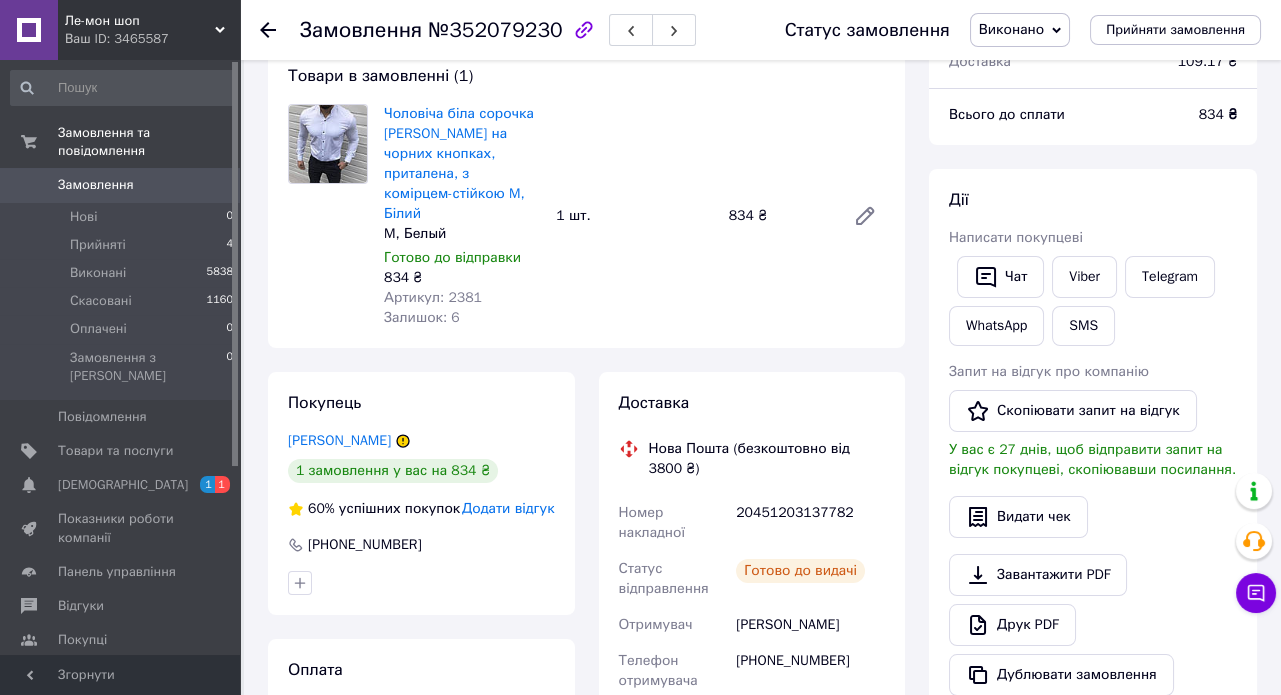 click 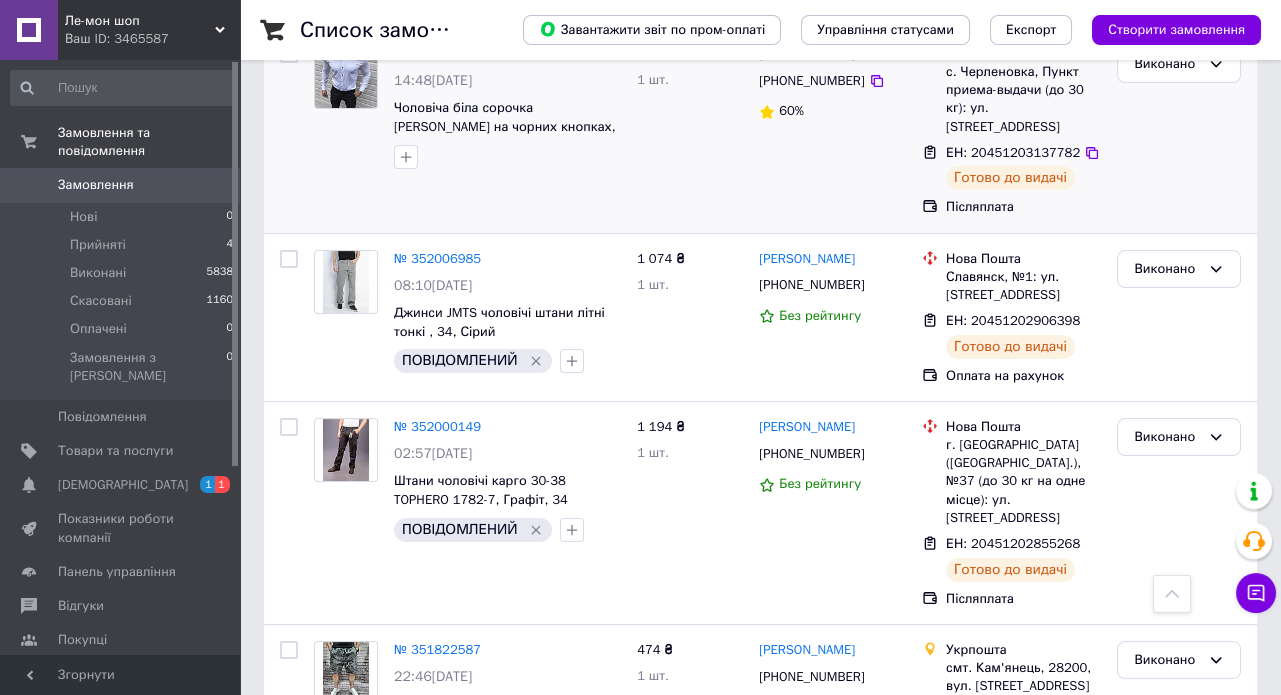 scroll, scrollTop: 1090, scrollLeft: 0, axis: vertical 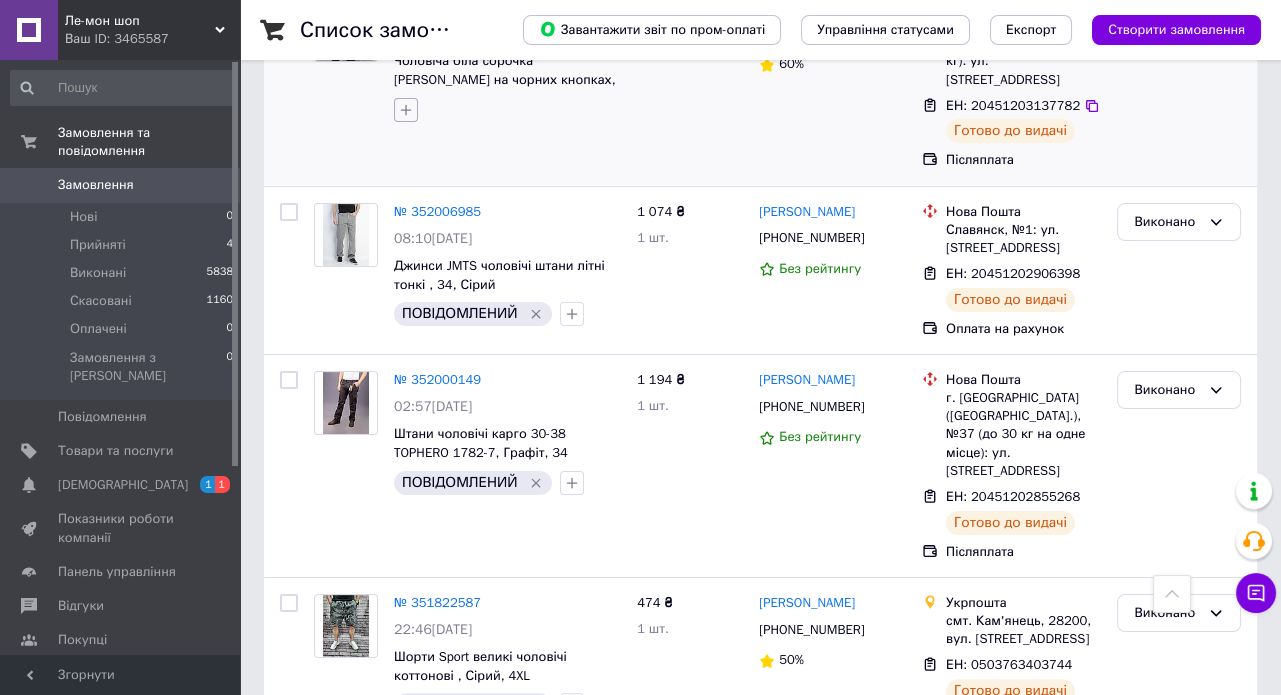 click 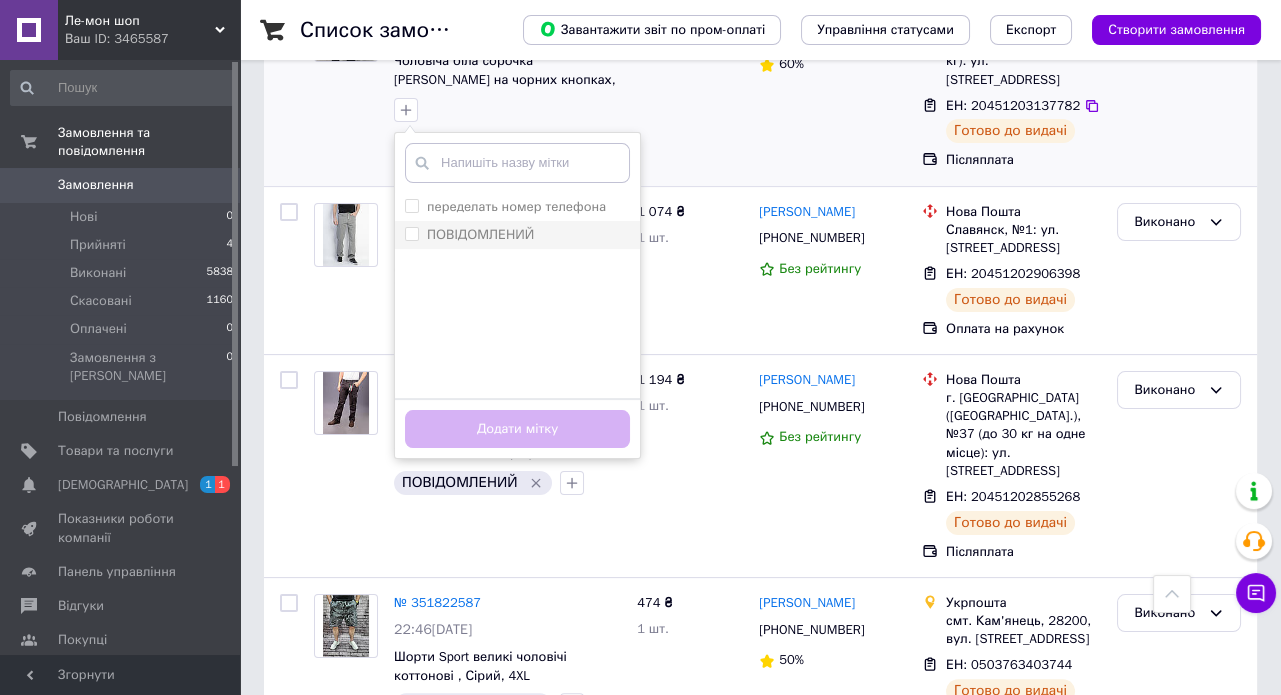 click on "ПОВІДОМЛЕНИЙ" at bounding box center (411, 233) 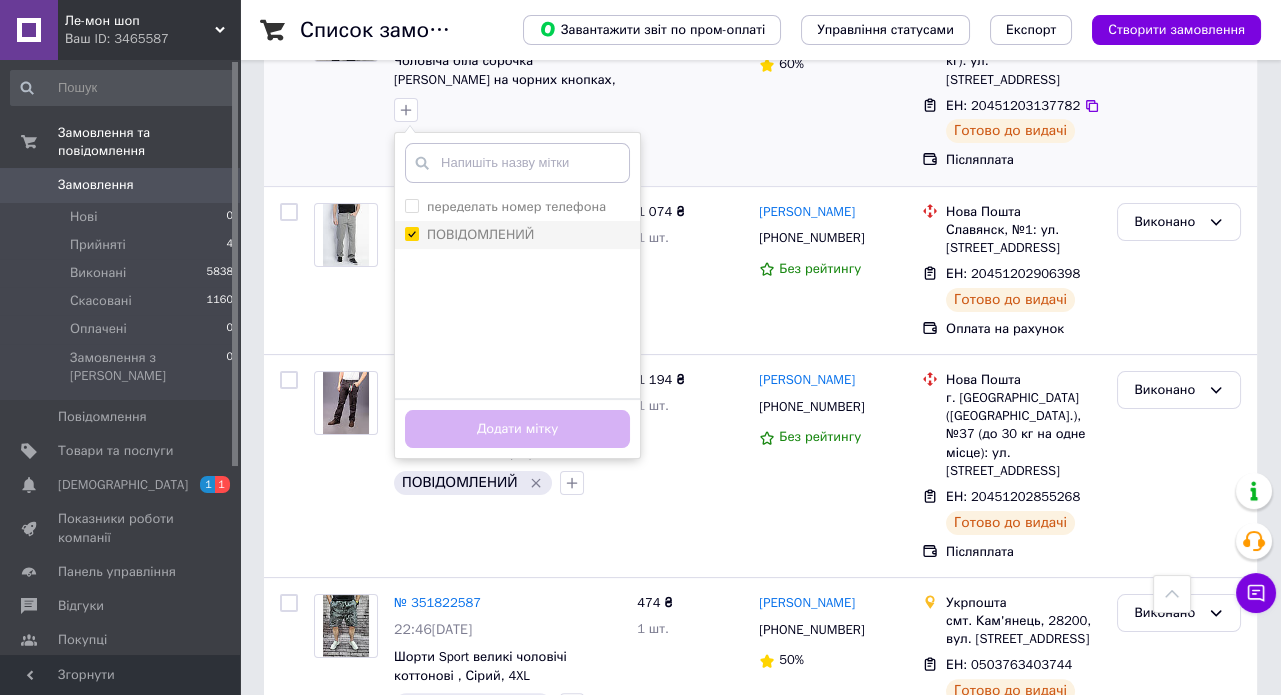 checkbox on "true" 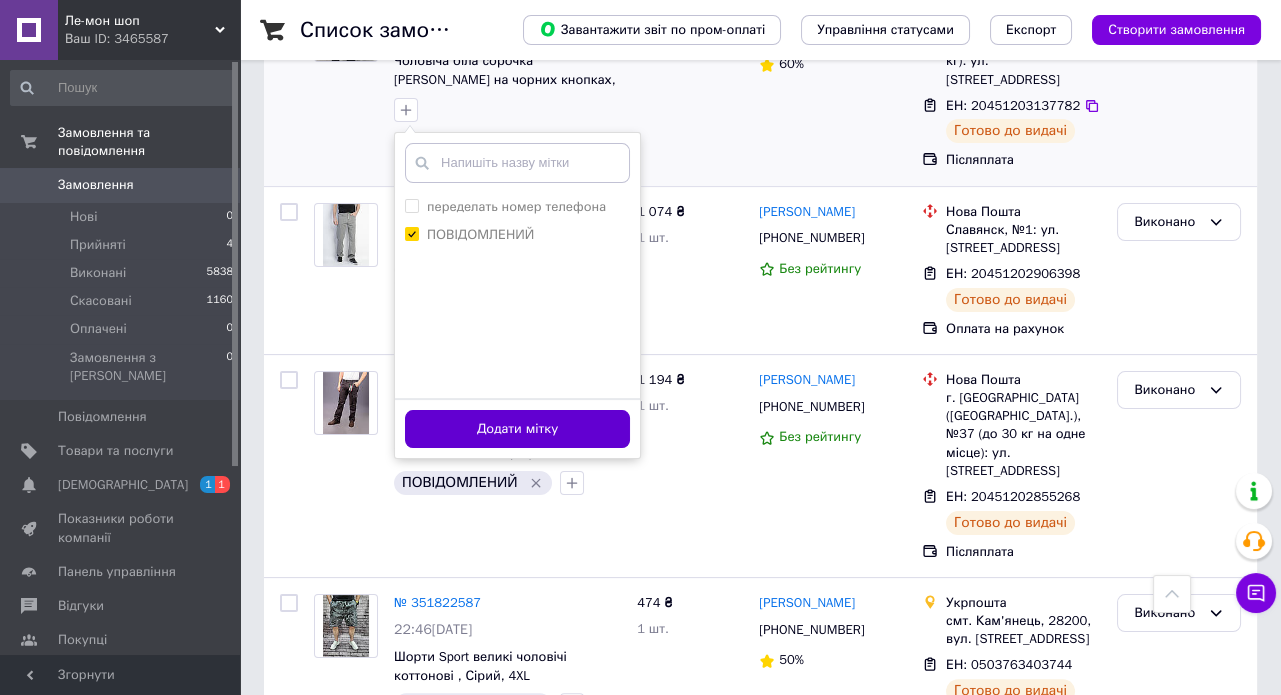 click on "Додати мітку" at bounding box center (517, 429) 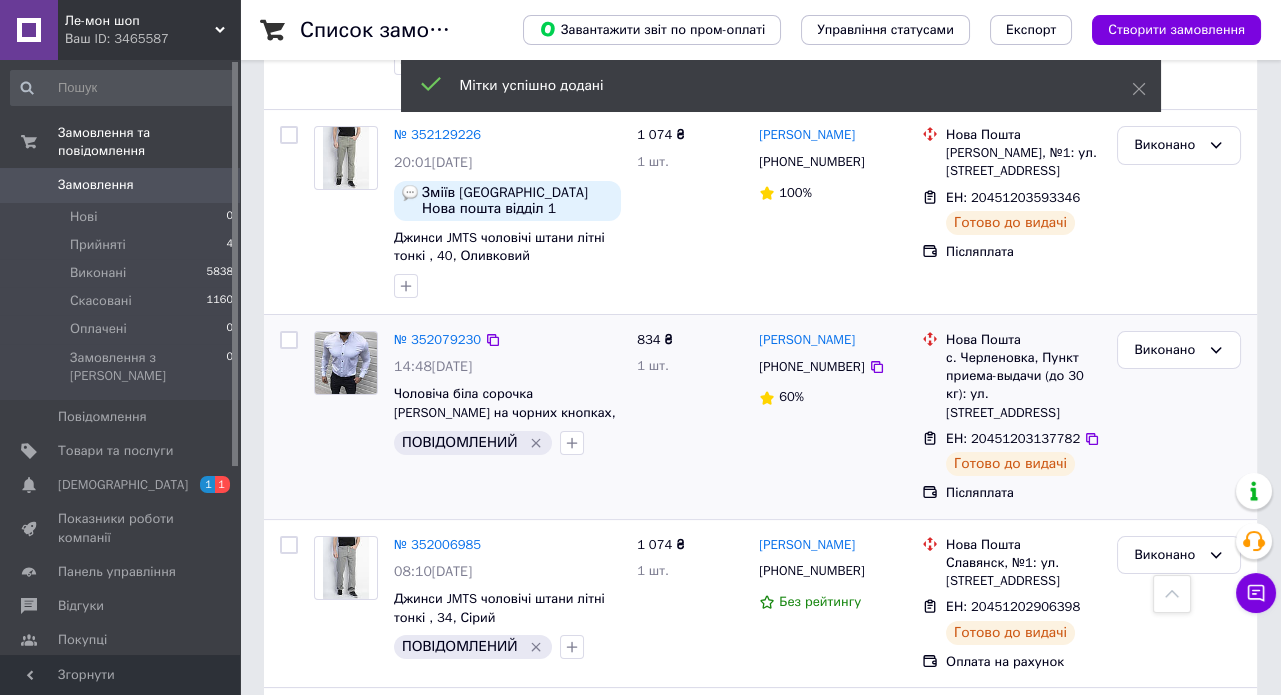 scroll, scrollTop: 727, scrollLeft: 0, axis: vertical 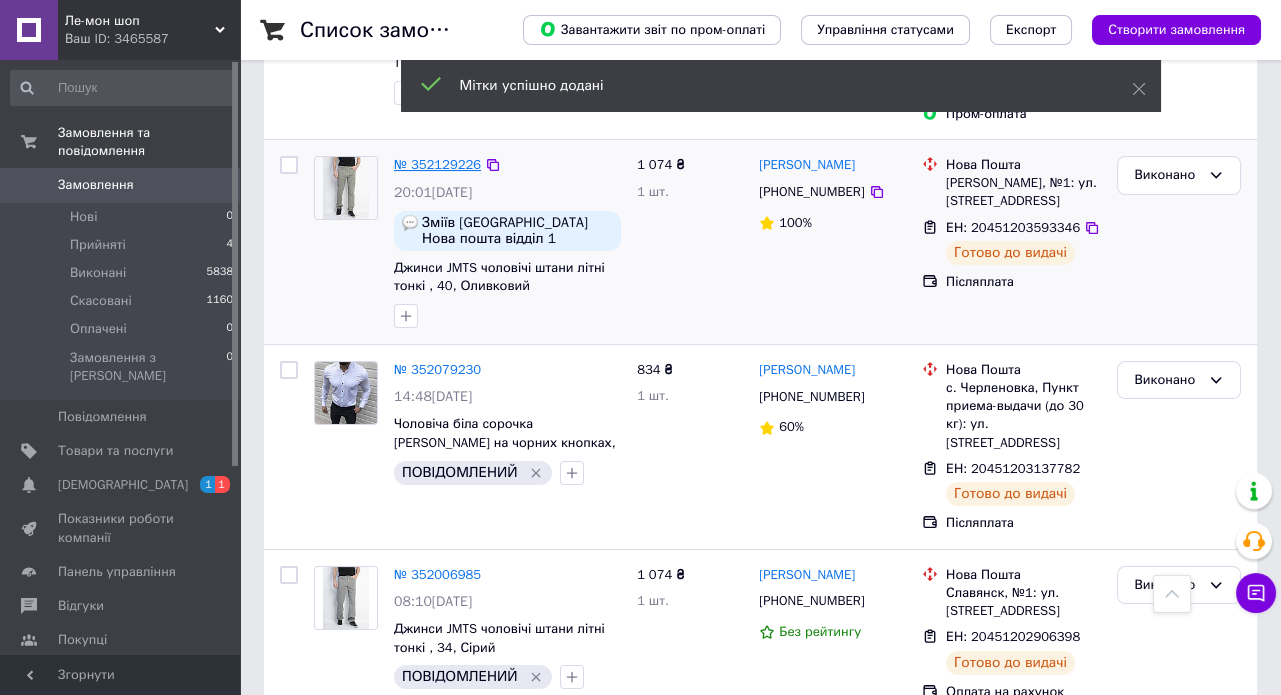 click on "№ 352129226" at bounding box center (437, 164) 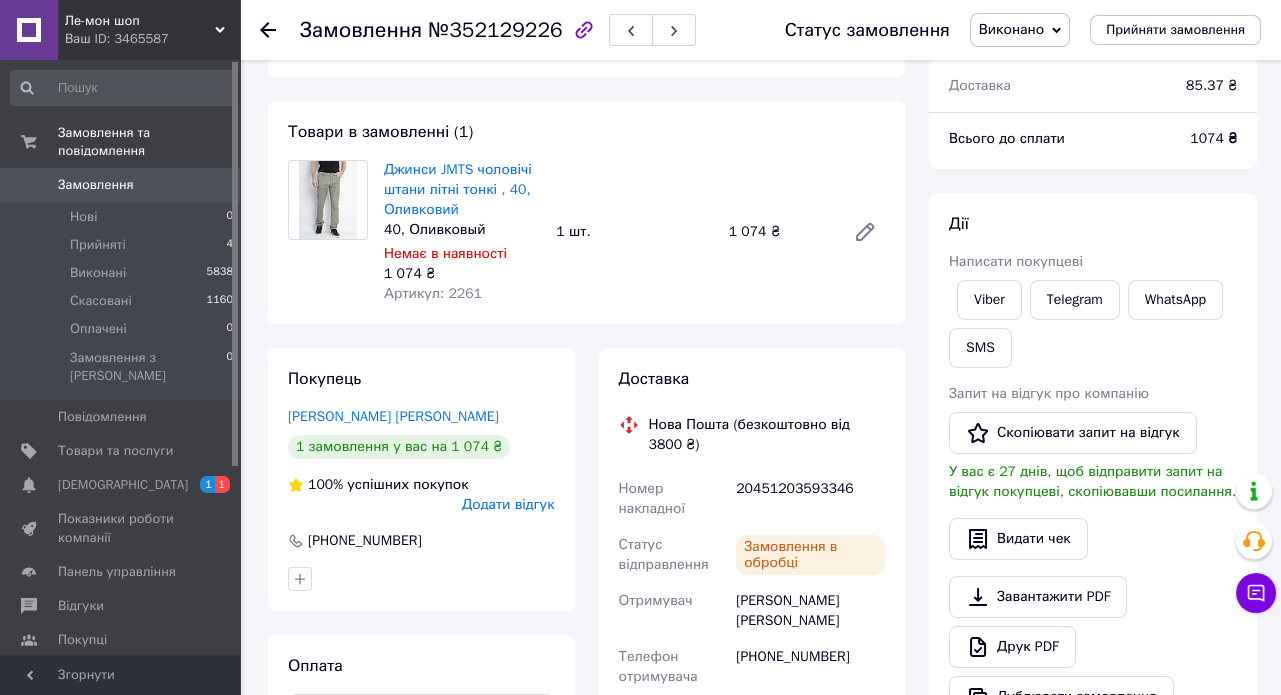 scroll, scrollTop: 86, scrollLeft: 0, axis: vertical 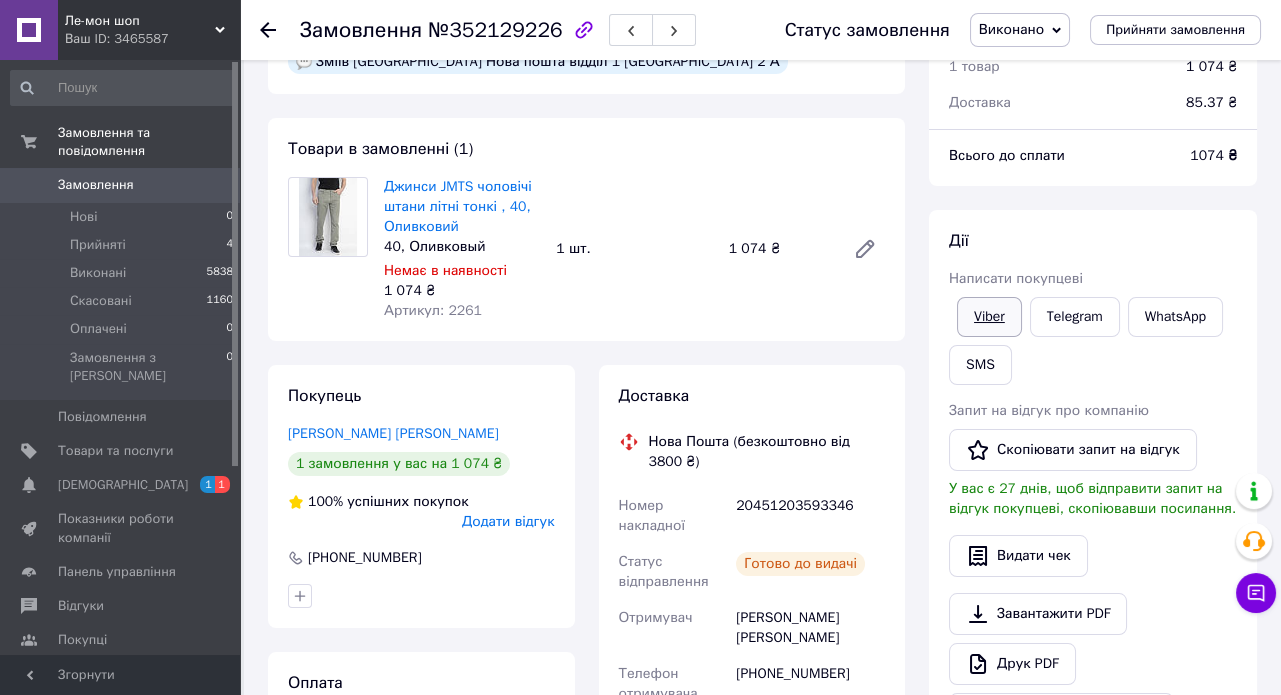 click on "Viber" at bounding box center (989, 317) 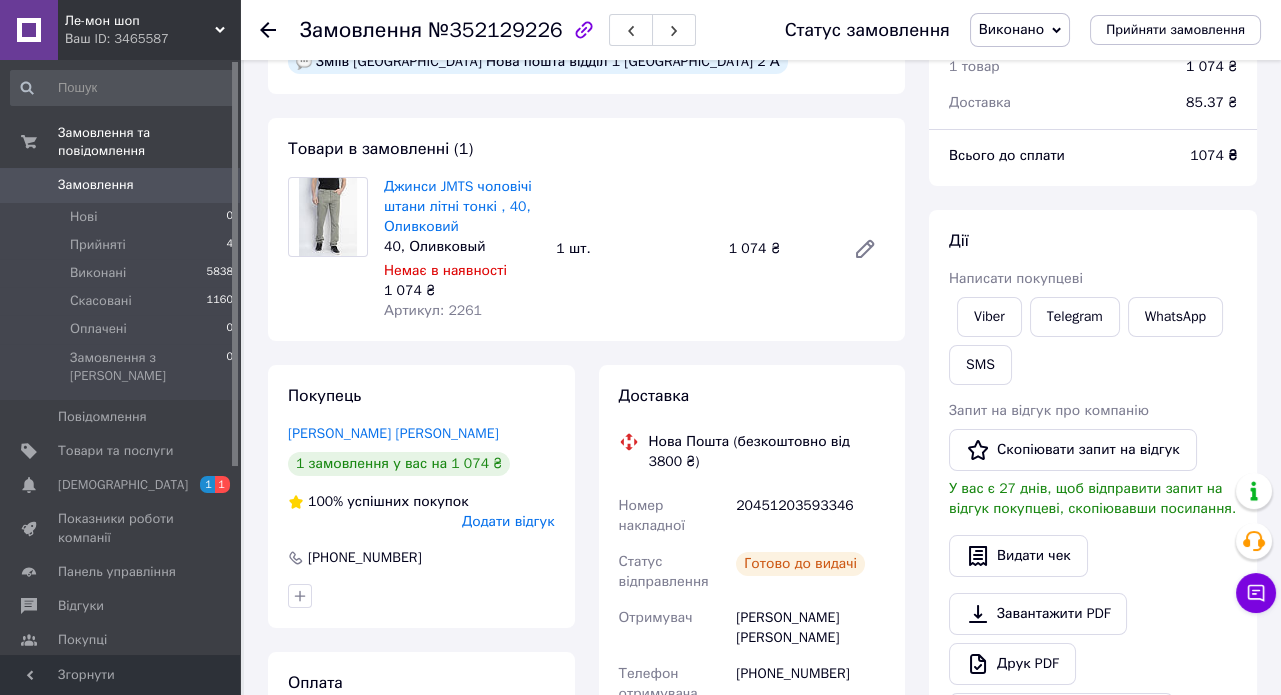 click 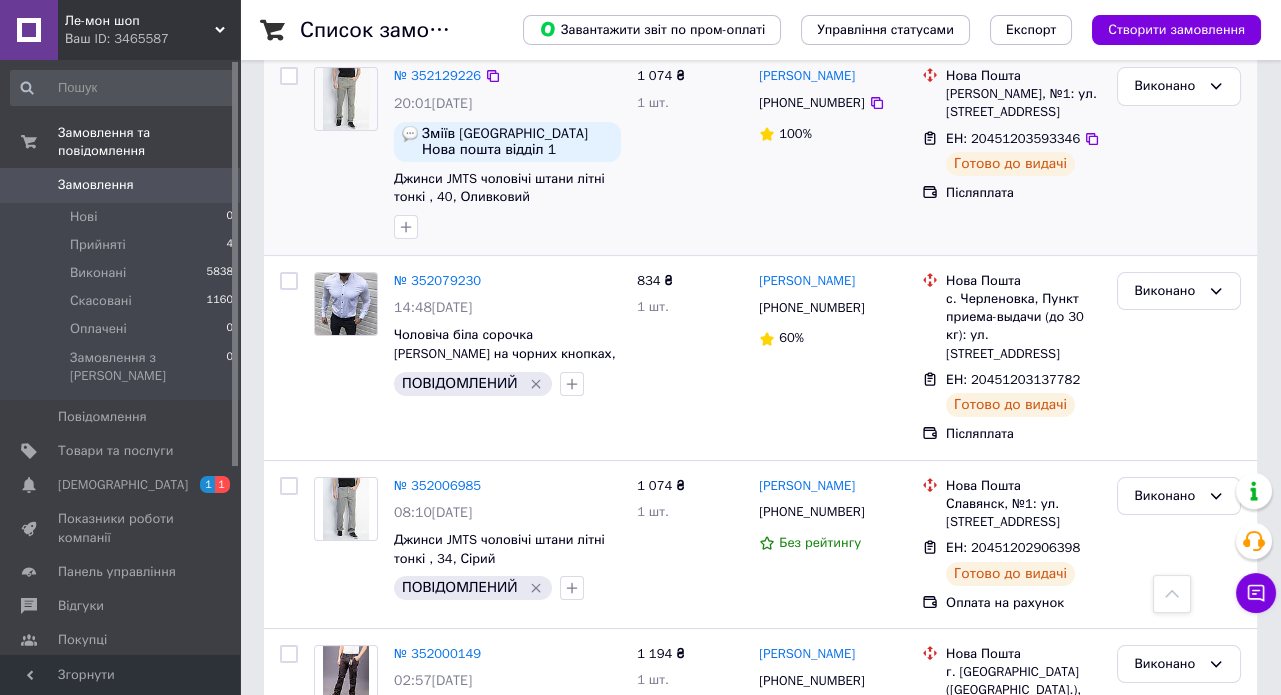 scroll, scrollTop: 818, scrollLeft: 0, axis: vertical 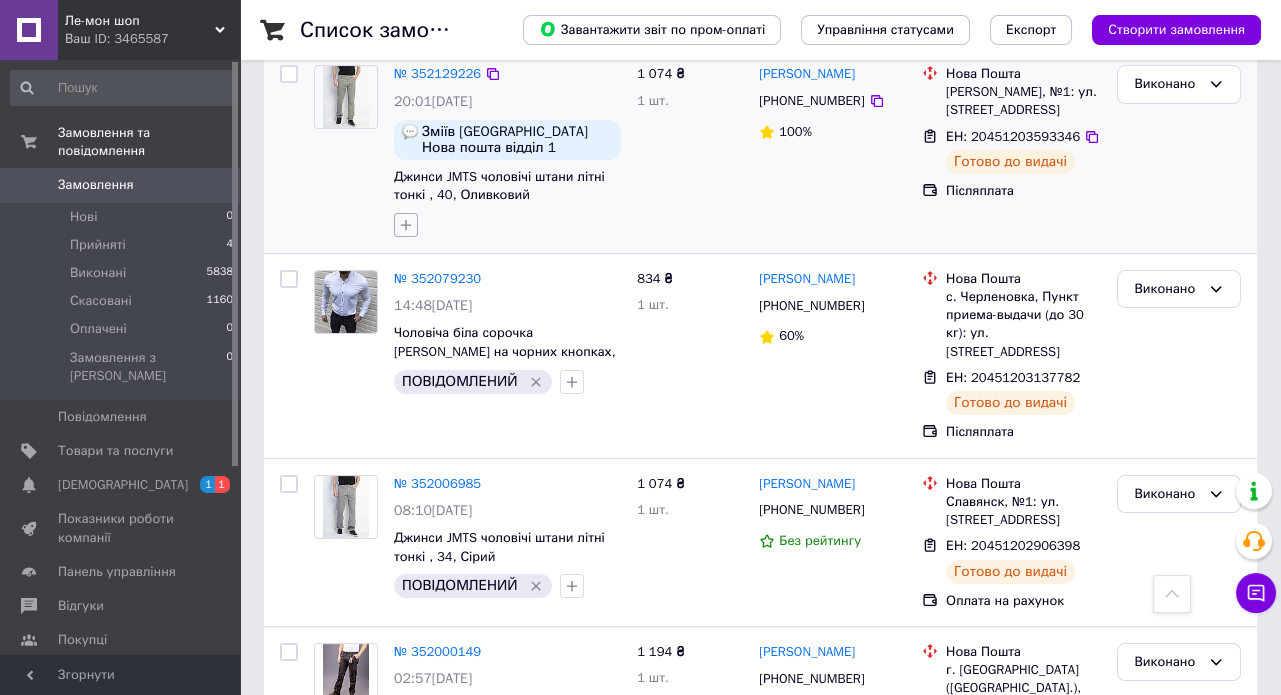 click at bounding box center [406, 225] 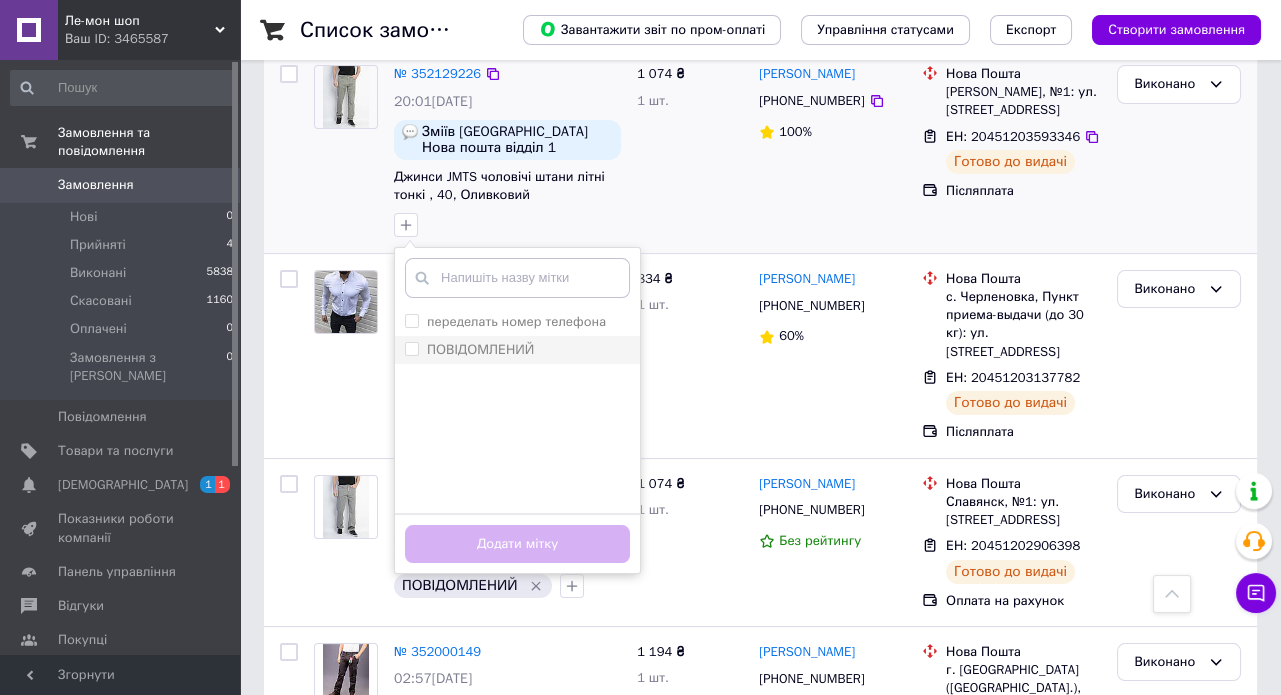 drag, startPoint x: 412, startPoint y: 347, endPoint x: 411, endPoint y: 357, distance: 10.049875 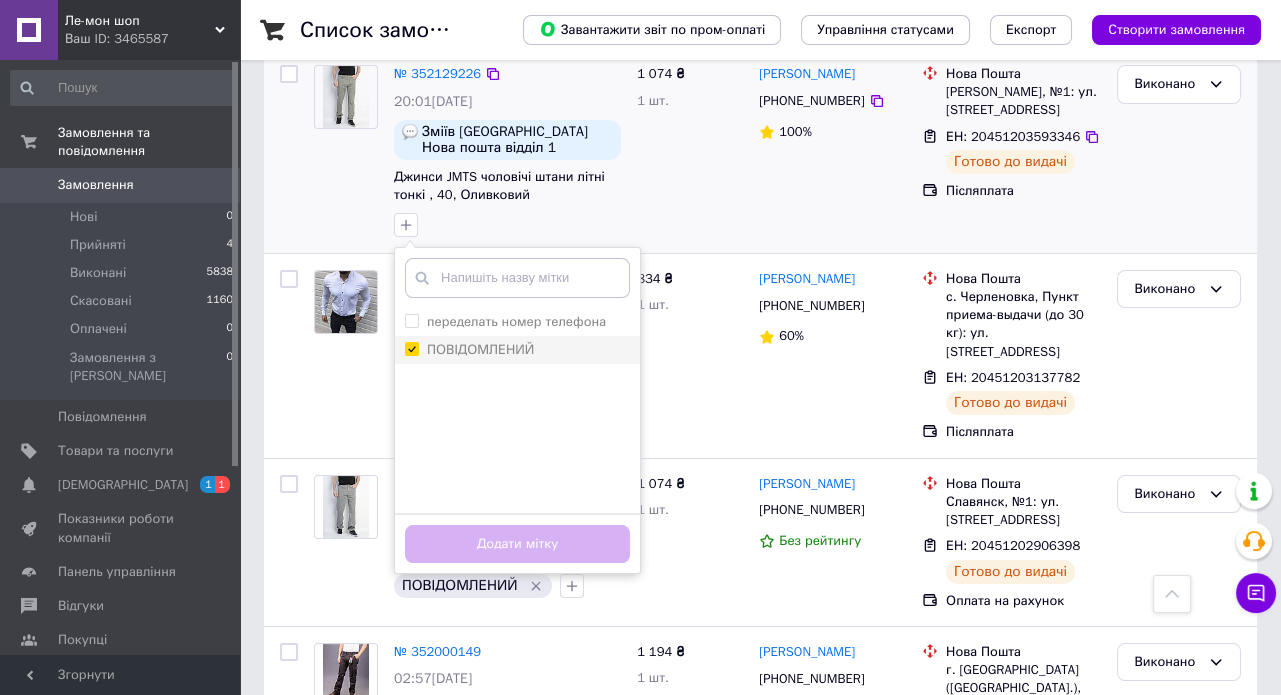 checkbox on "true" 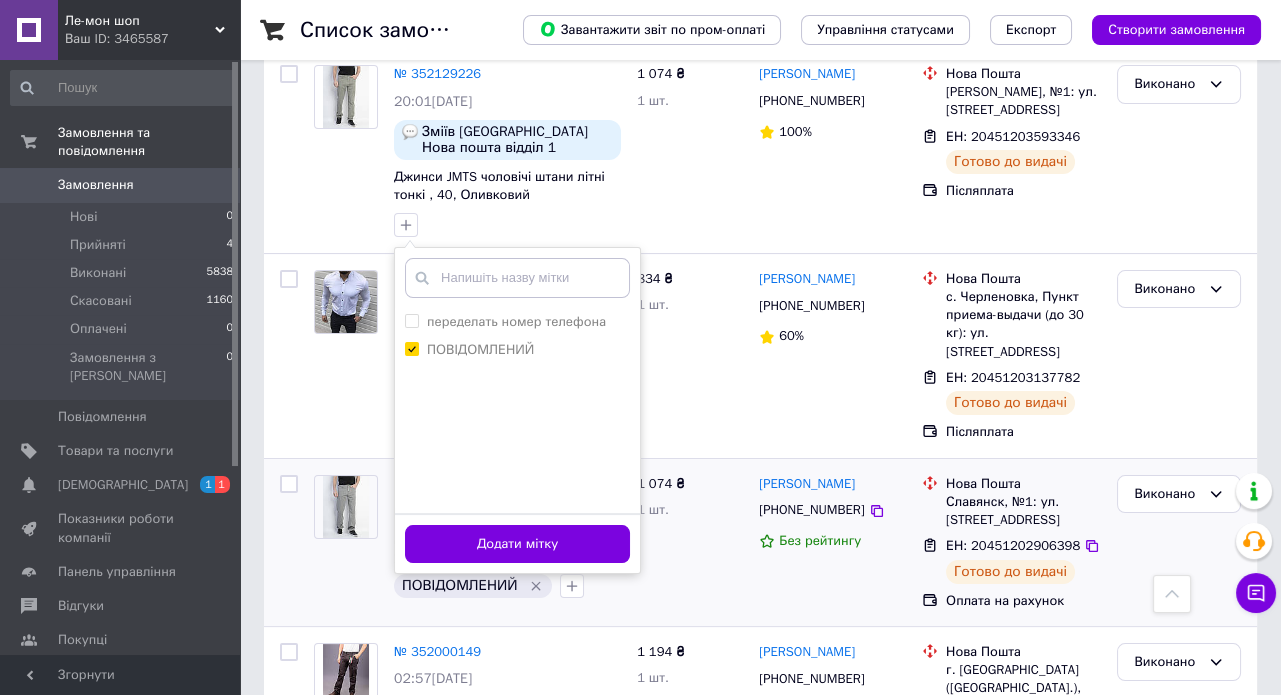 drag, startPoint x: 440, startPoint y: 538, endPoint x: 443, endPoint y: 523, distance: 15.297058 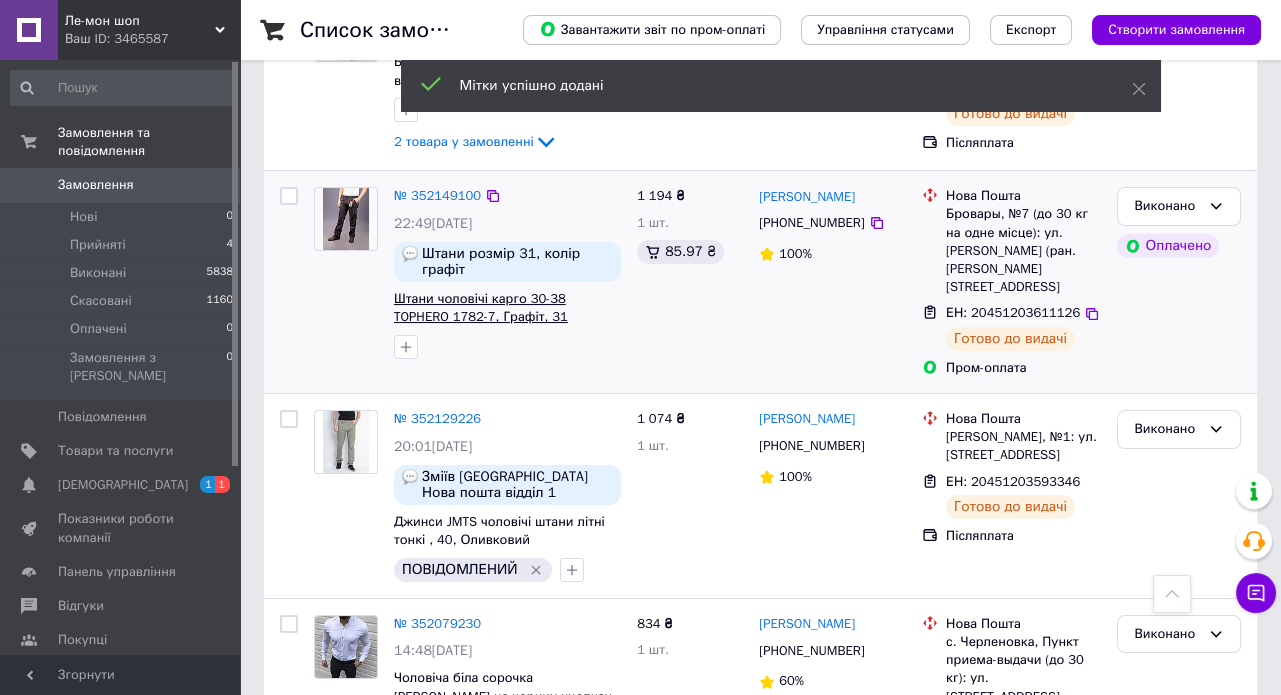 scroll, scrollTop: 454, scrollLeft: 0, axis: vertical 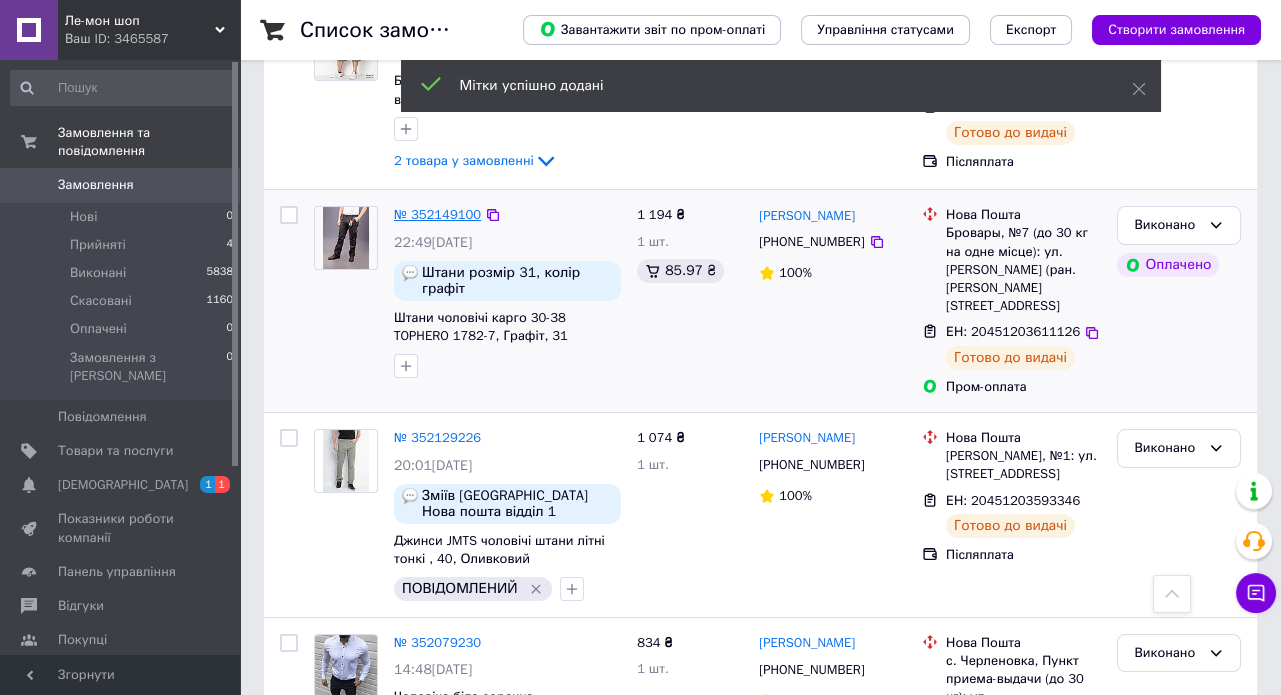 click on "№ 352149100" at bounding box center (437, 214) 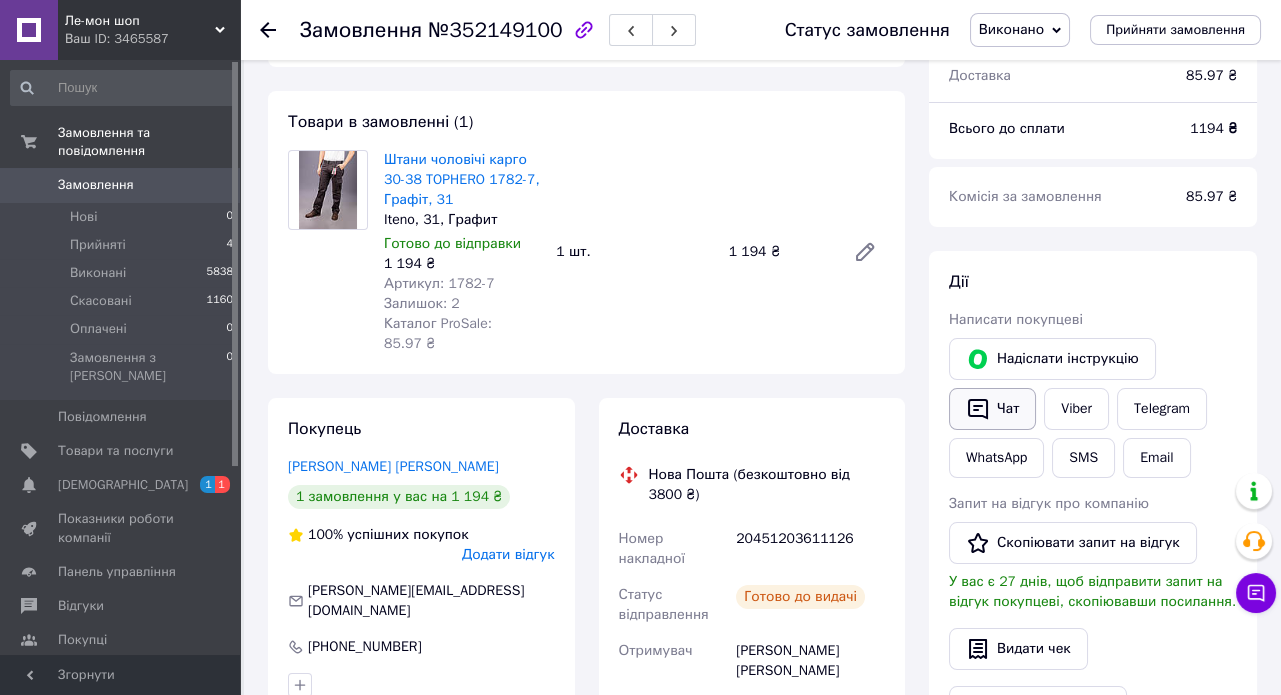 scroll, scrollTop: 181, scrollLeft: 0, axis: vertical 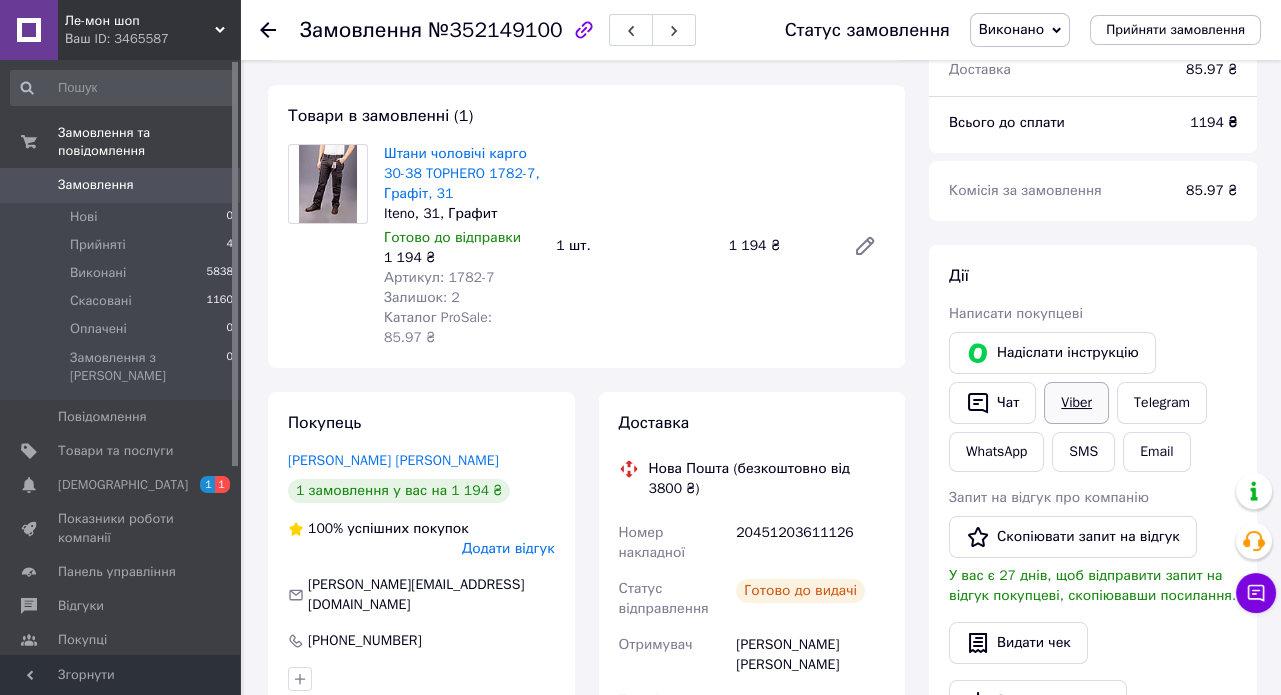 click on "Viber" at bounding box center (1076, 403) 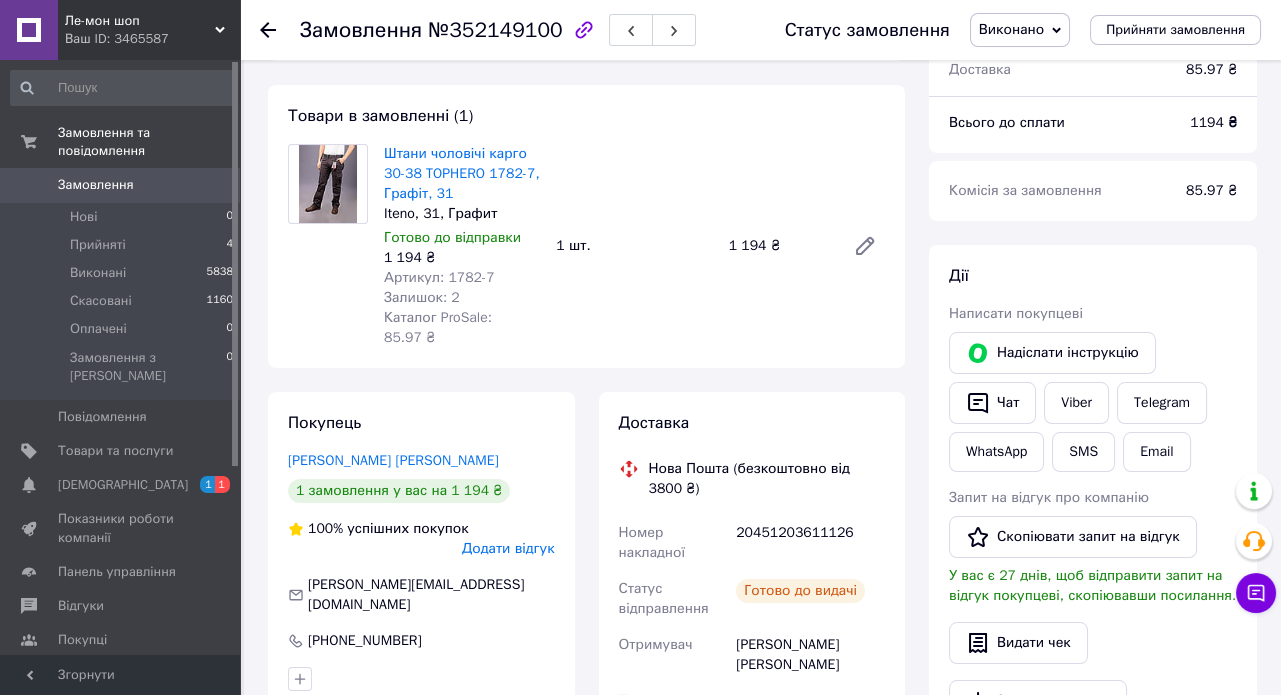click 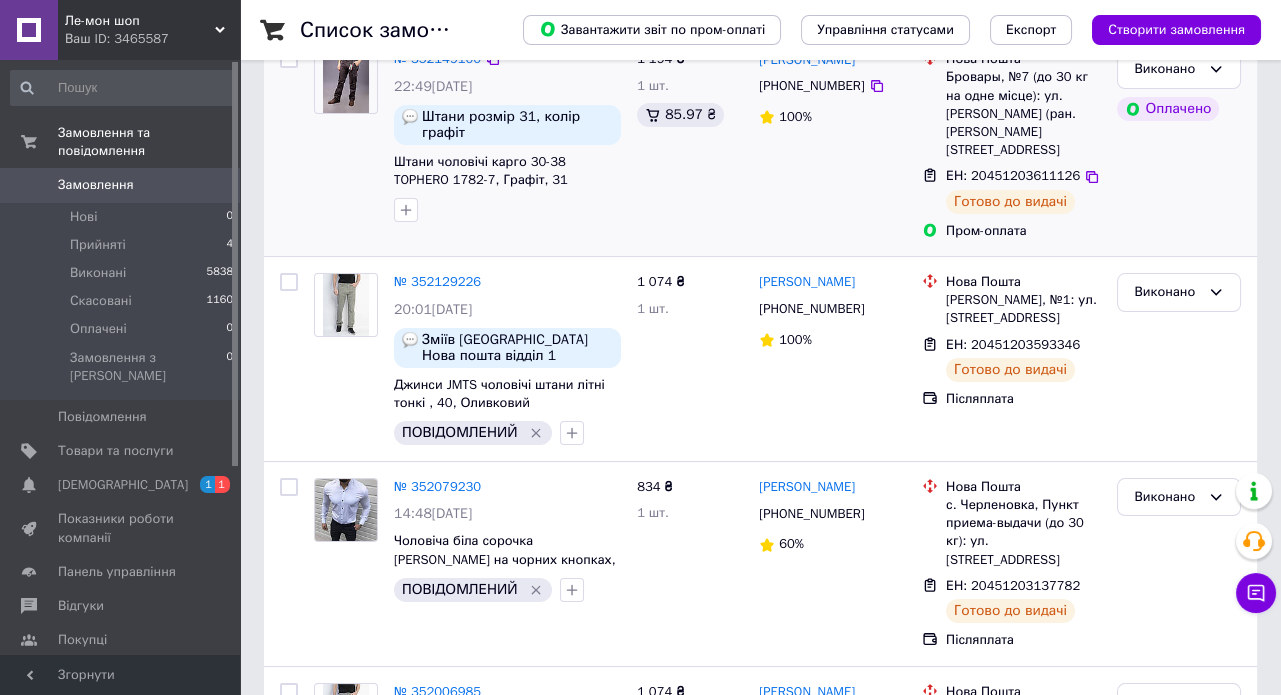 scroll, scrollTop: 636, scrollLeft: 0, axis: vertical 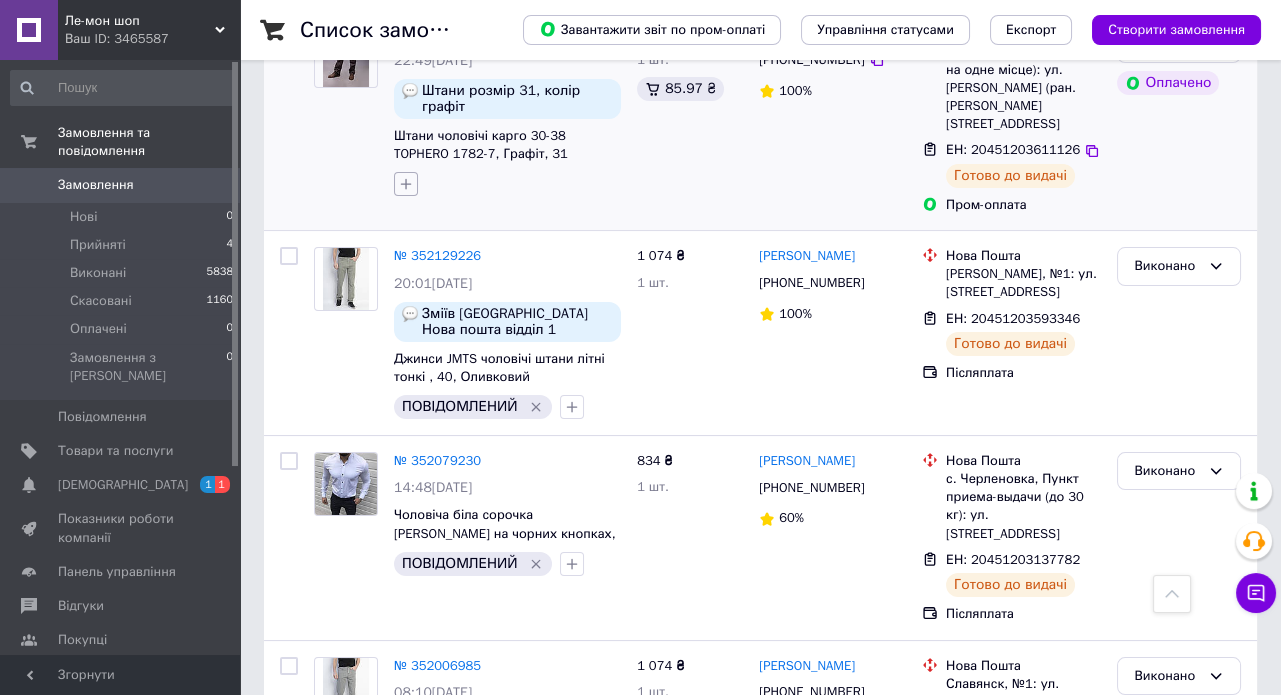 click 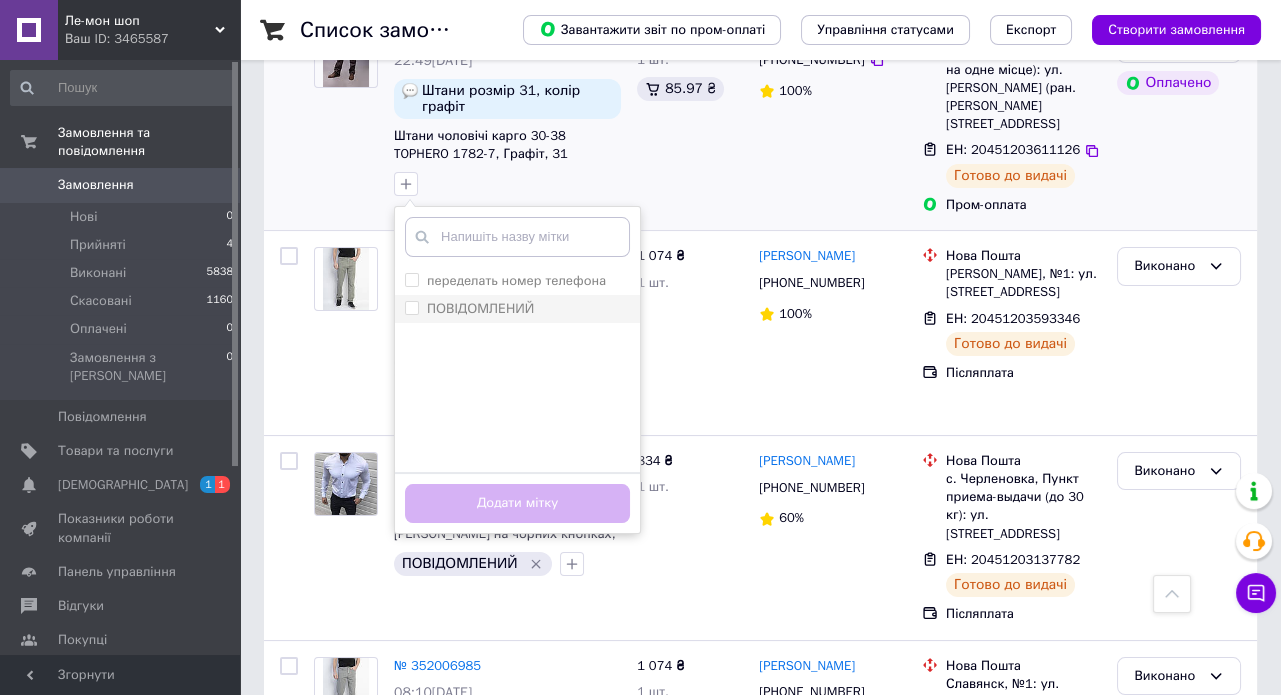 click on "ПОВІДОМЛЕНИЙ" at bounding box center (411, 307) 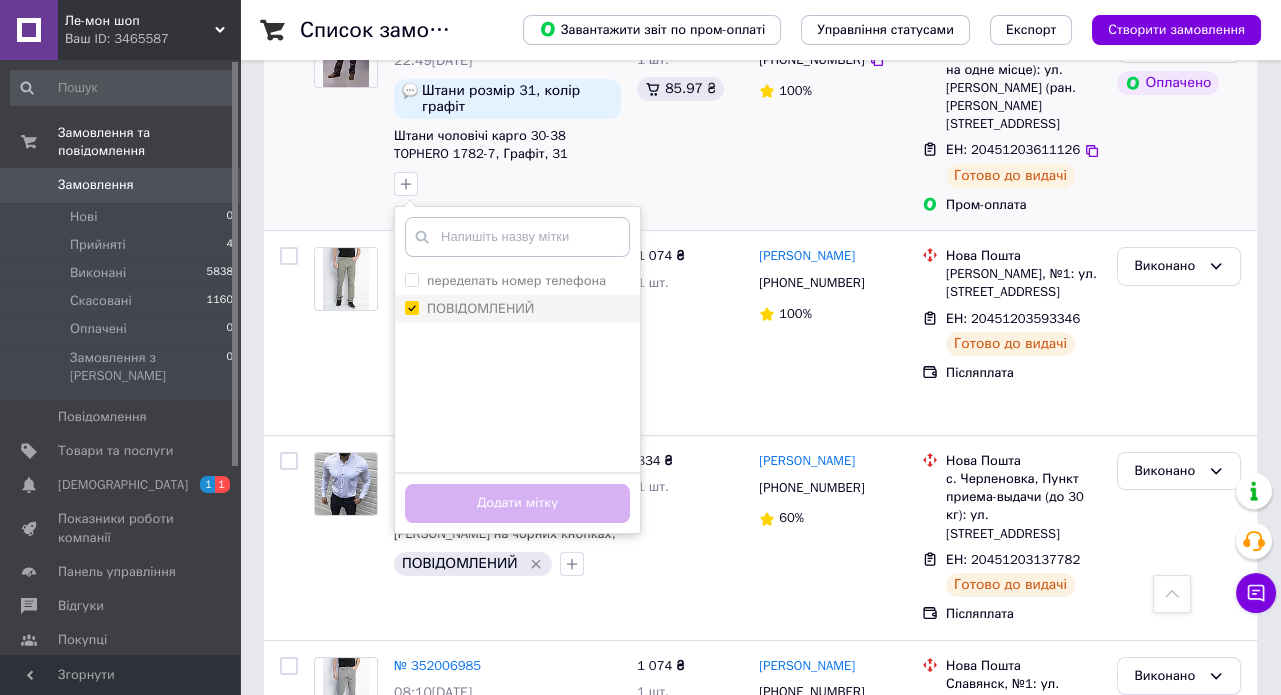 checkbox on "true" 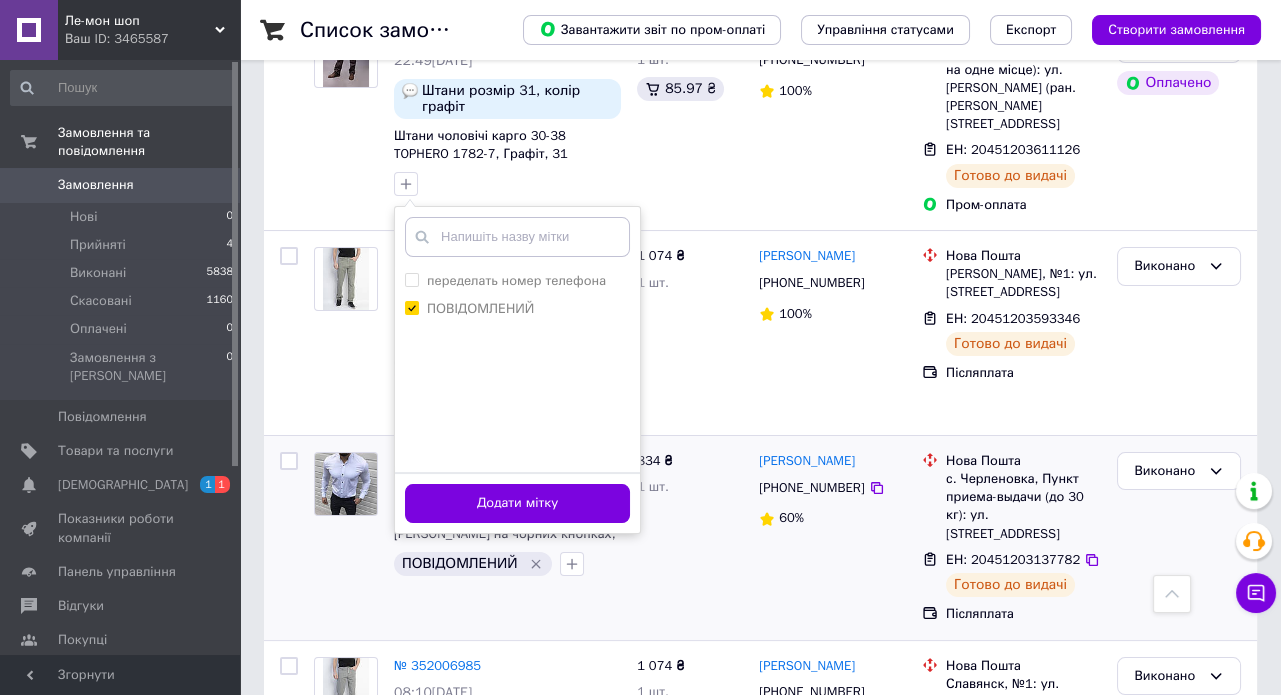 drag, startPoint x: 439, startPoint y: 500, endPoint x: 452, endPoint y: 456, distance: 45.88028 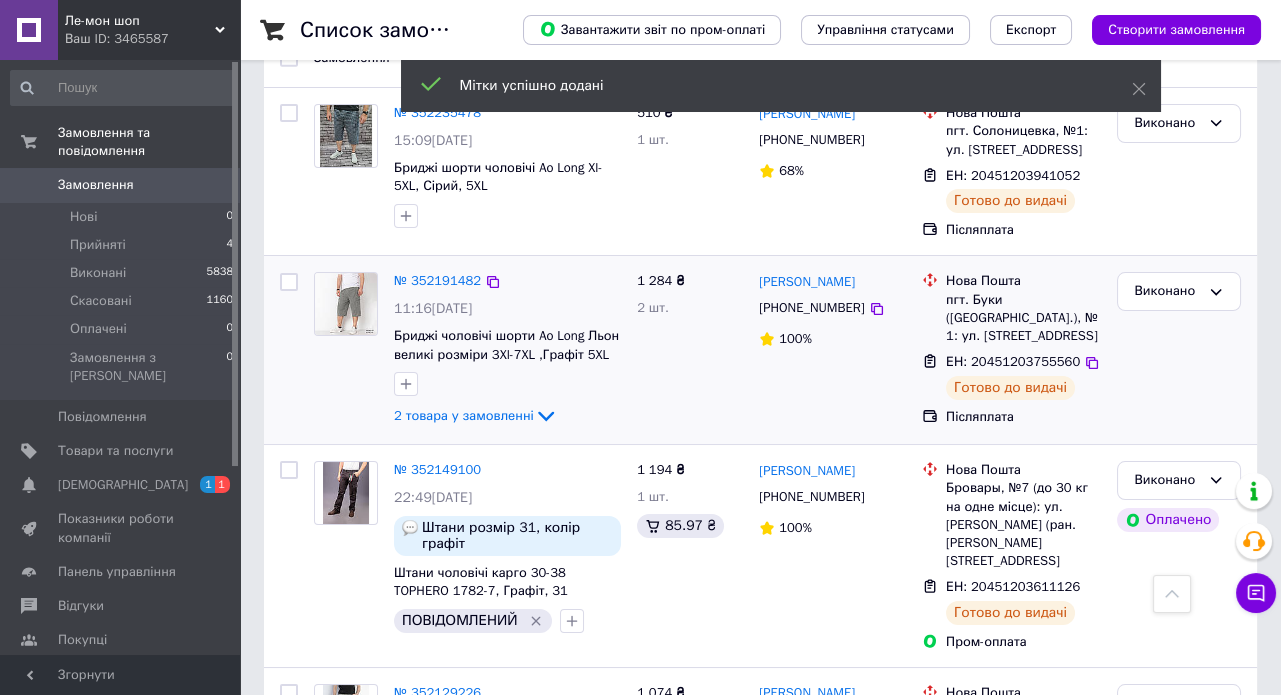 scroll, scrollTop: 181, scrollLeft: 0, axis: vertical 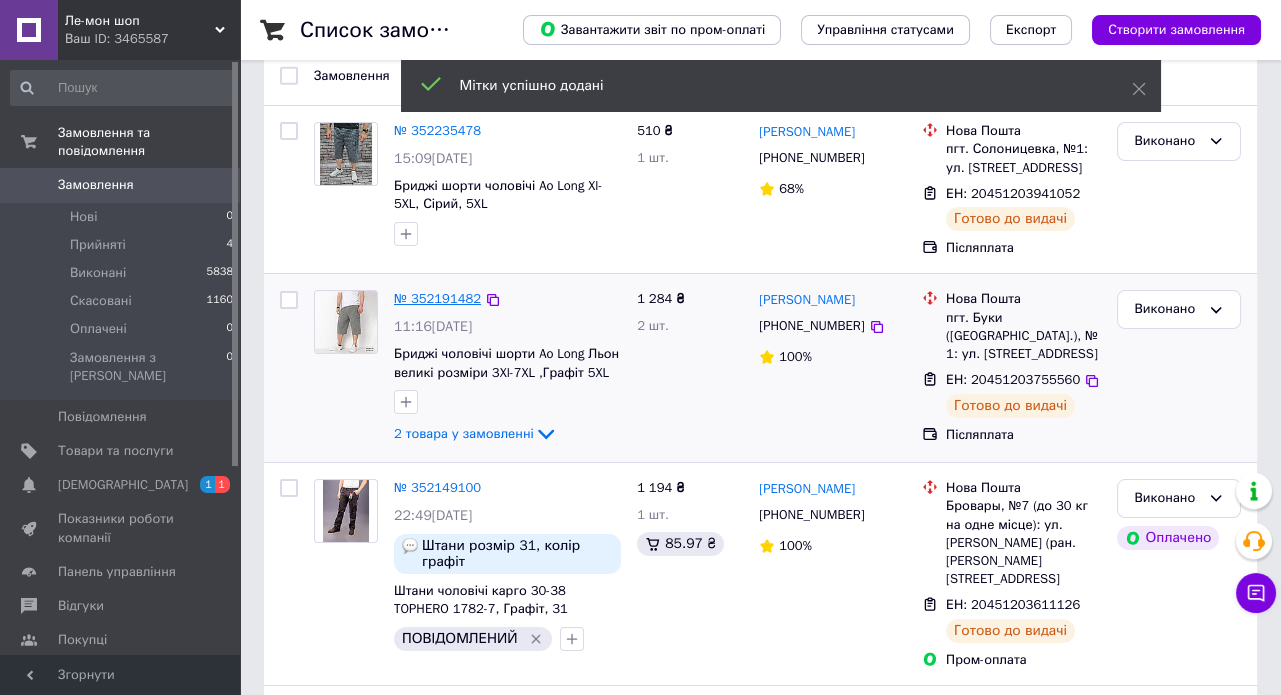 click on "№ 352191482" at bounding box center [437, 298] 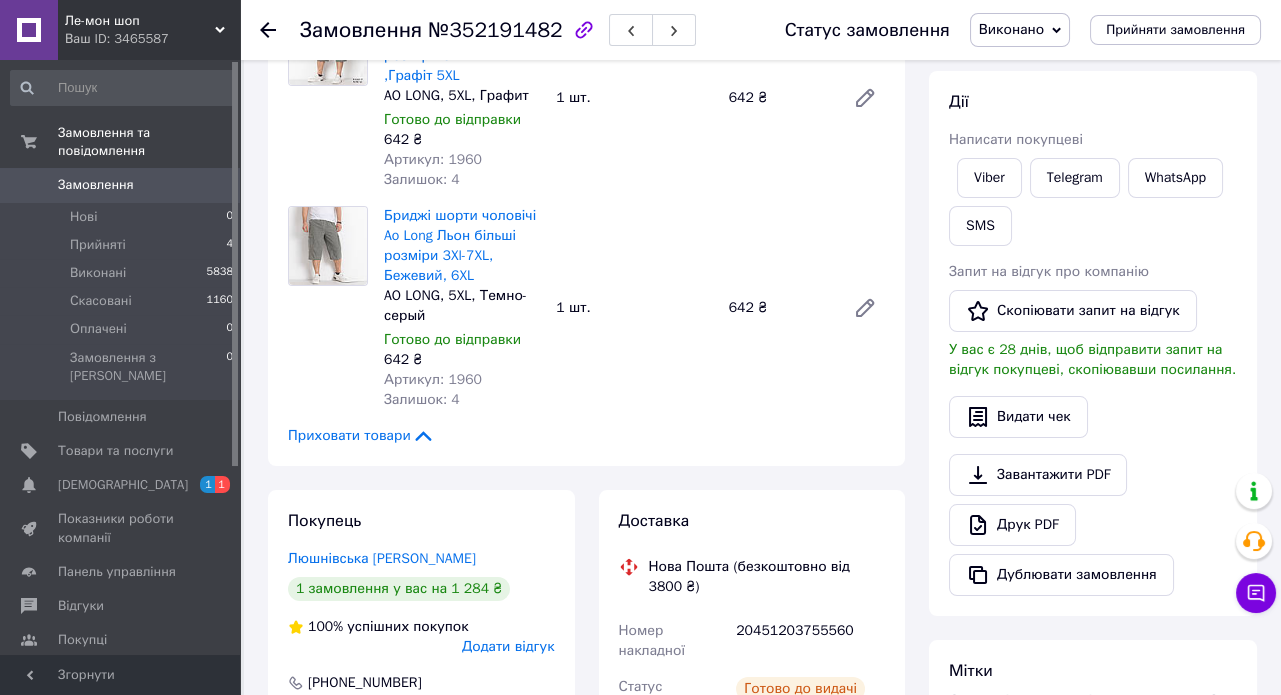 scroll, scrollTop: 181, scrollLeft: 0, axis: vertical 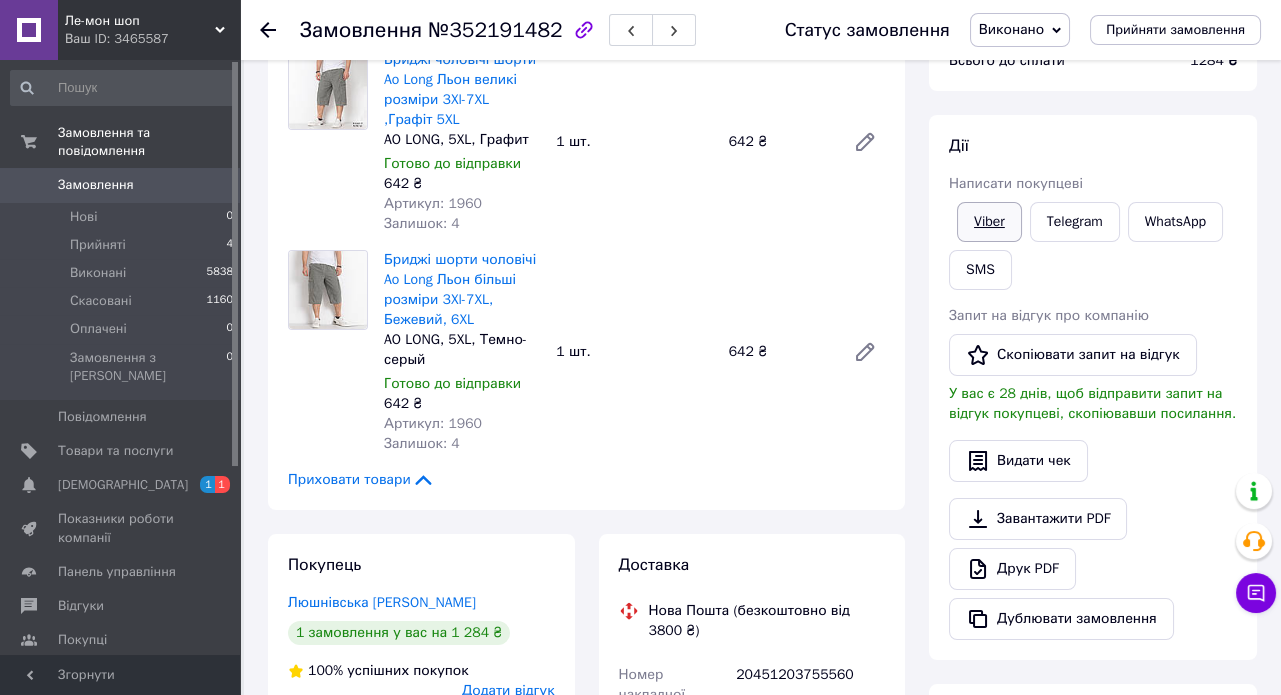 click on "Viber" at bounding box center (989, 222) 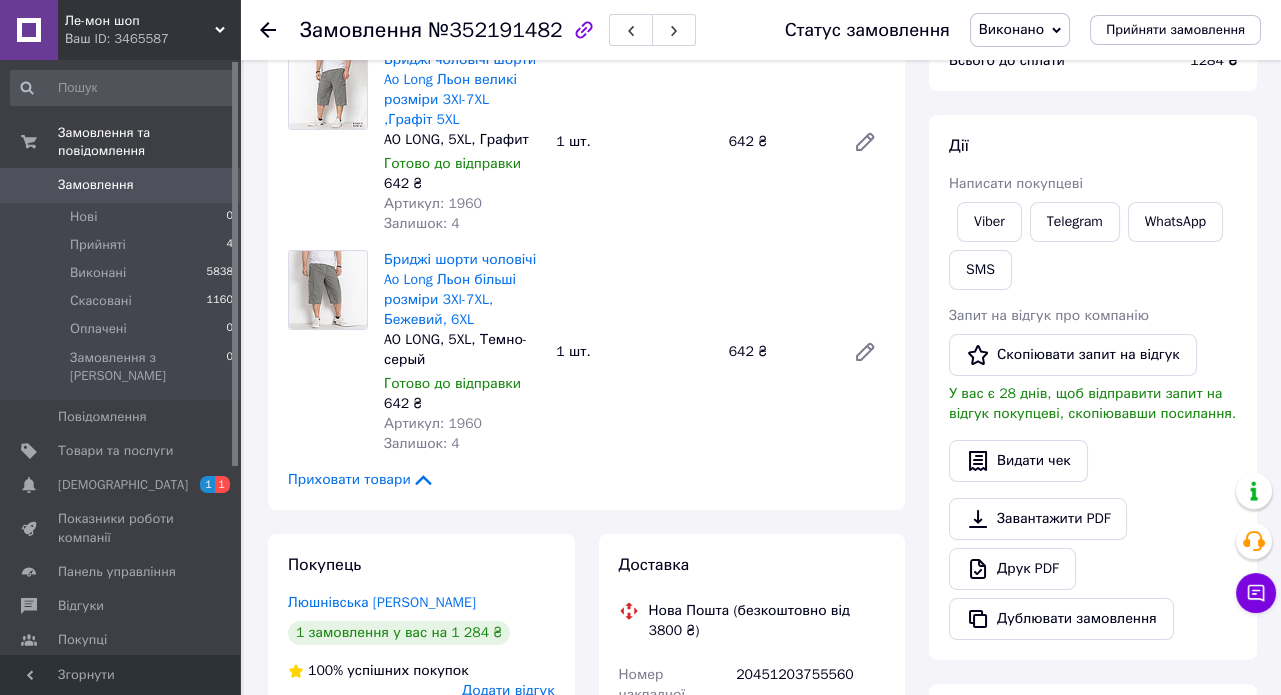 click 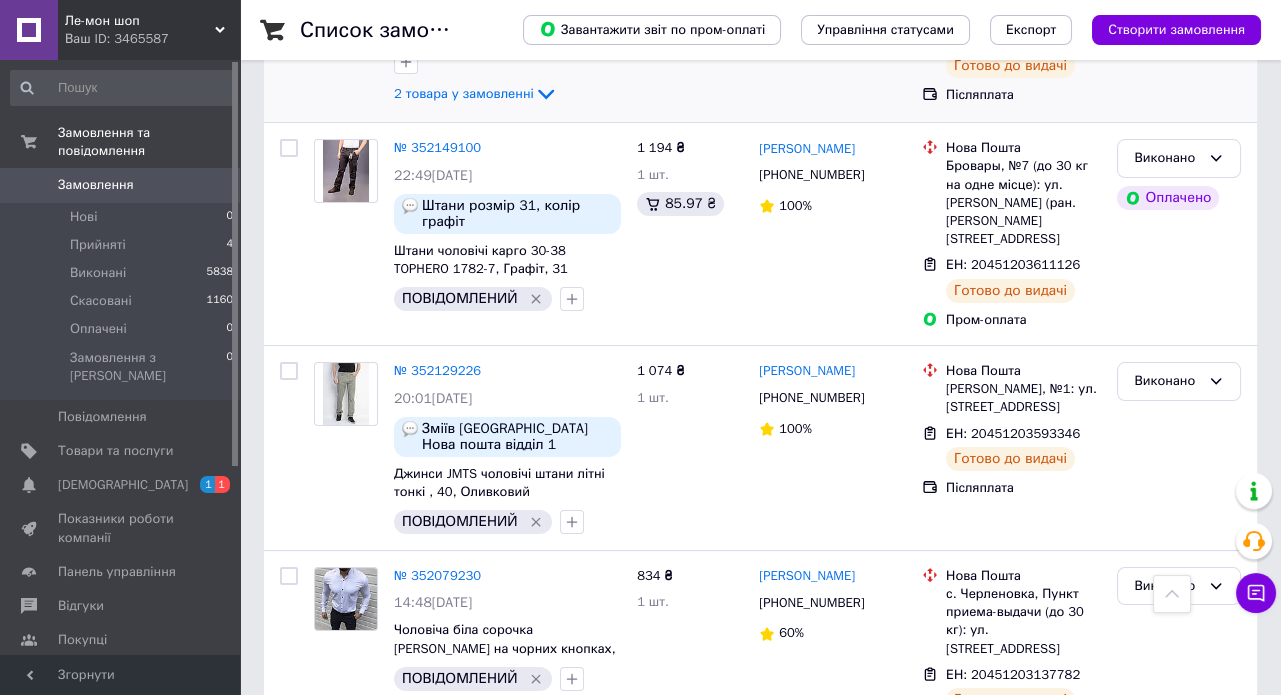 scroll, scrollTop: 363, scrollLeft: 0, axis: vertical 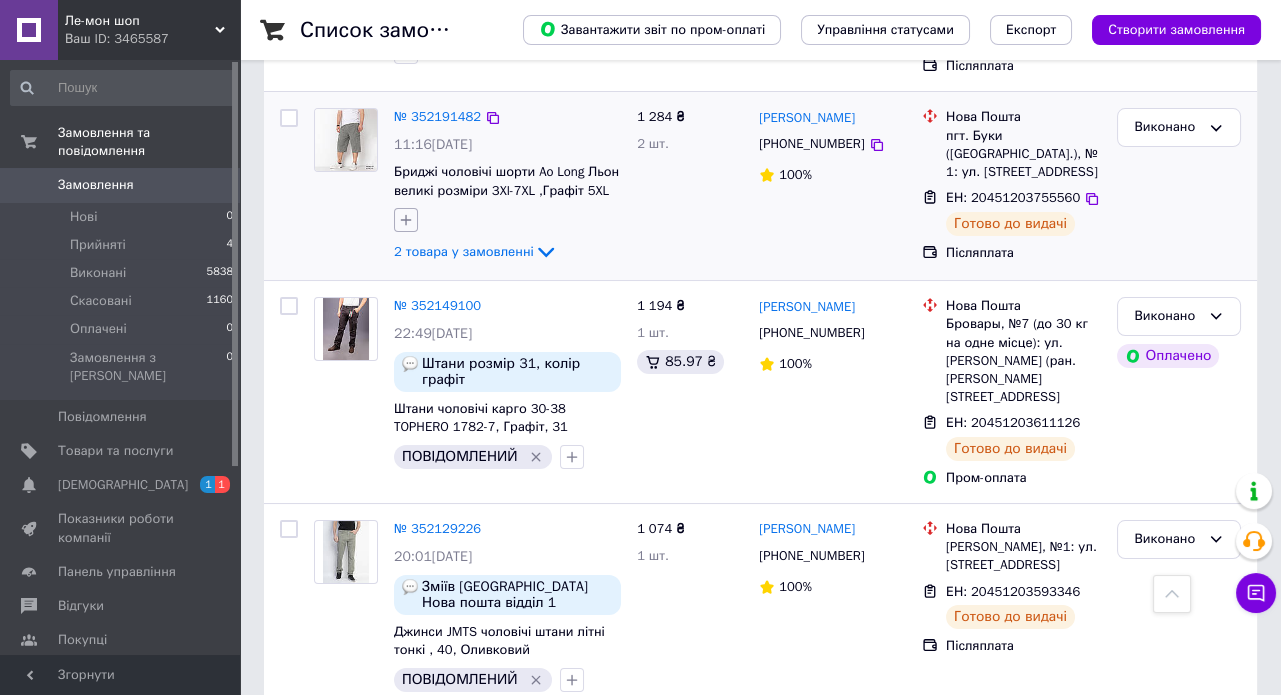 click 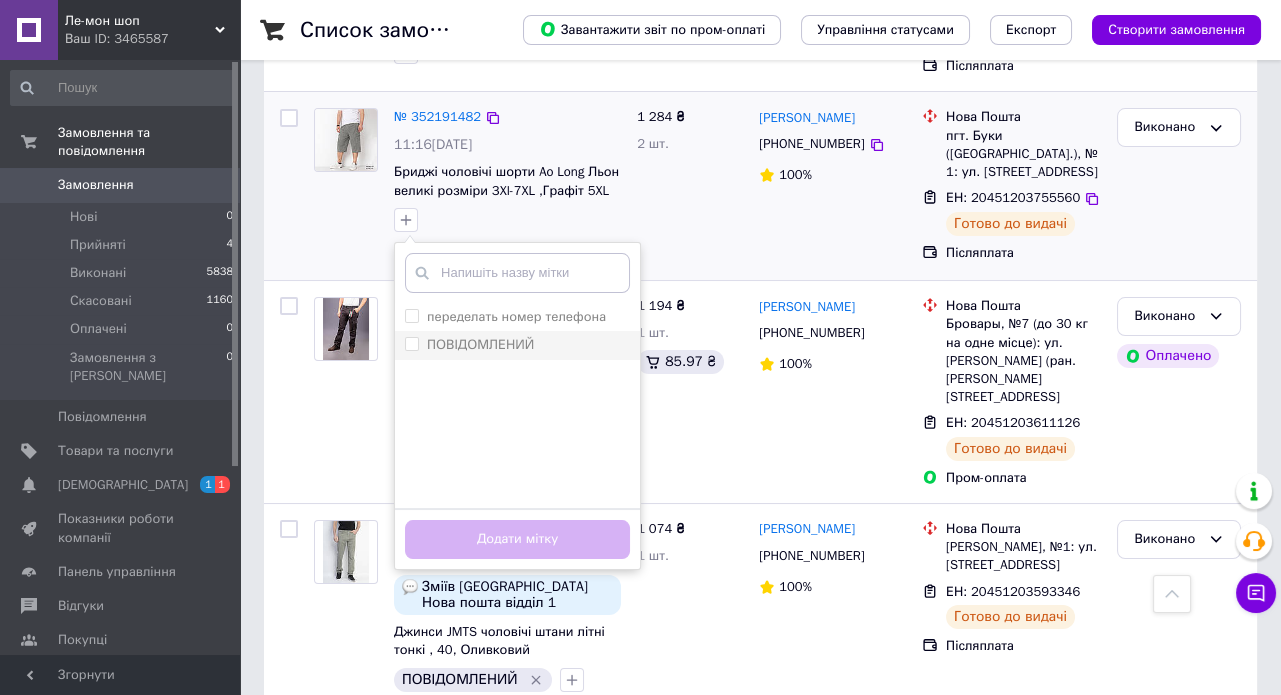 click on "ПОВІДОМЛЕНИЙ" at bounding box center (411, 343) 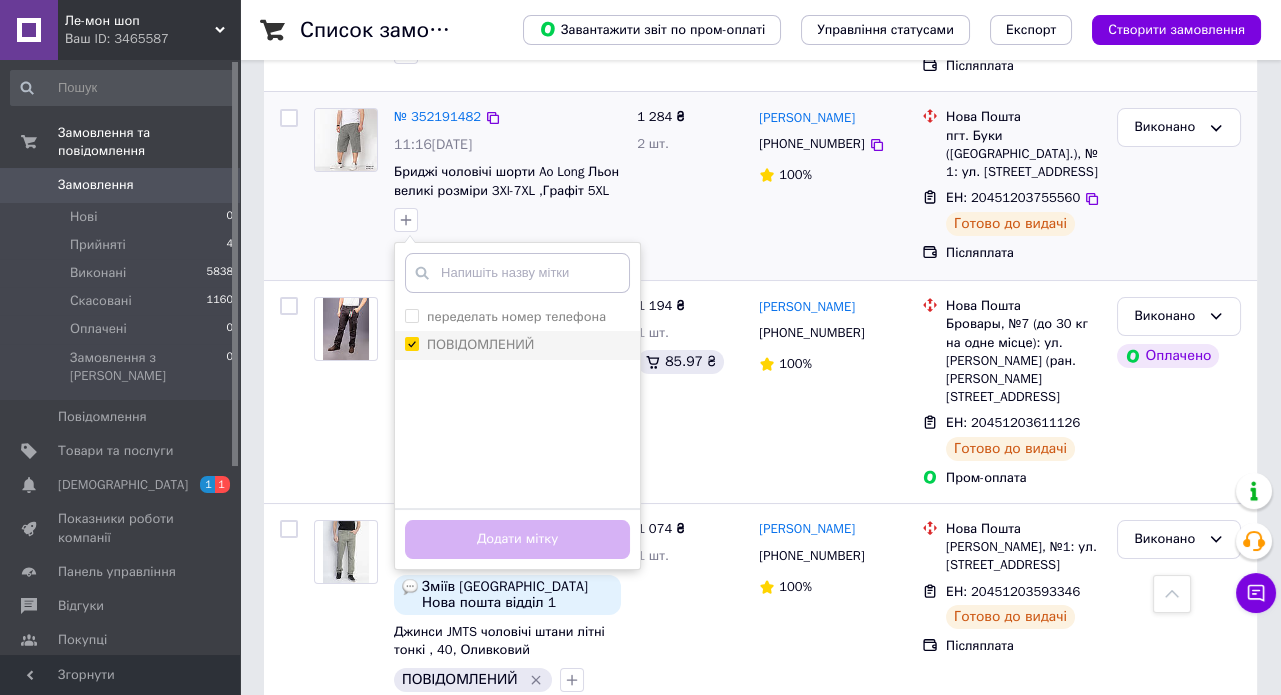 checkbox on "true" 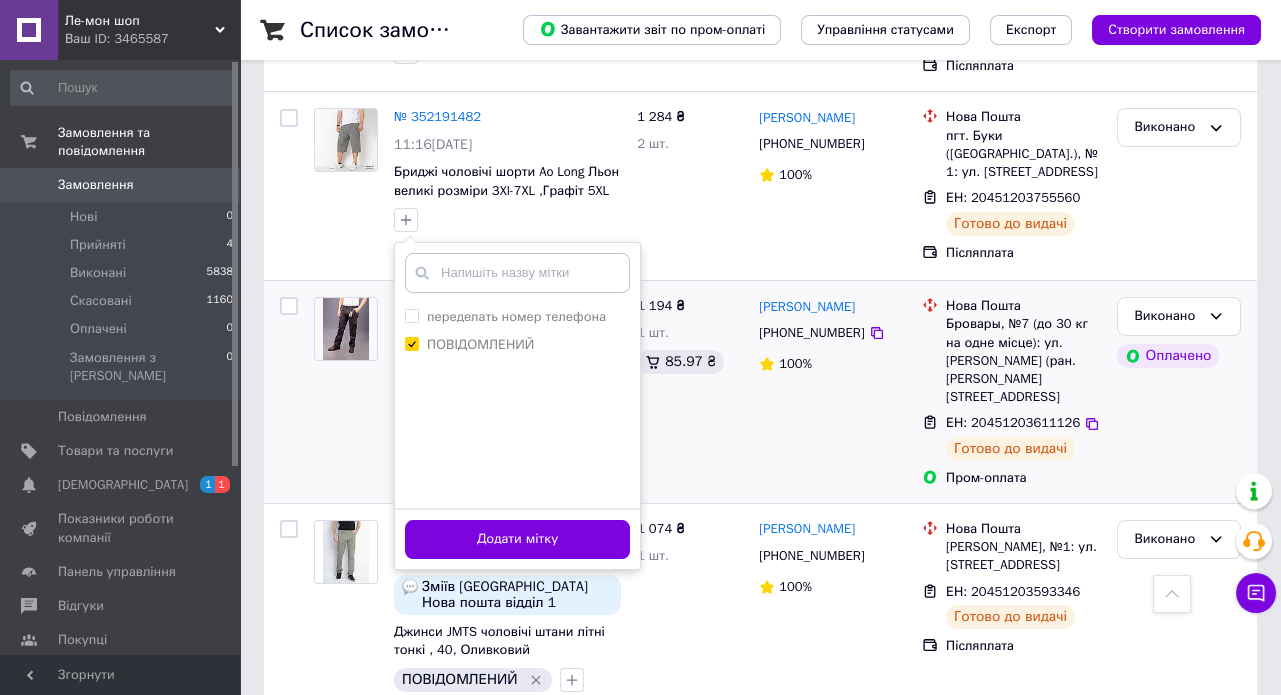 drag, startPoint x: 469, startPoint y: 529, endPoint x: 504, endPoint y: 494, distance: 49.497475 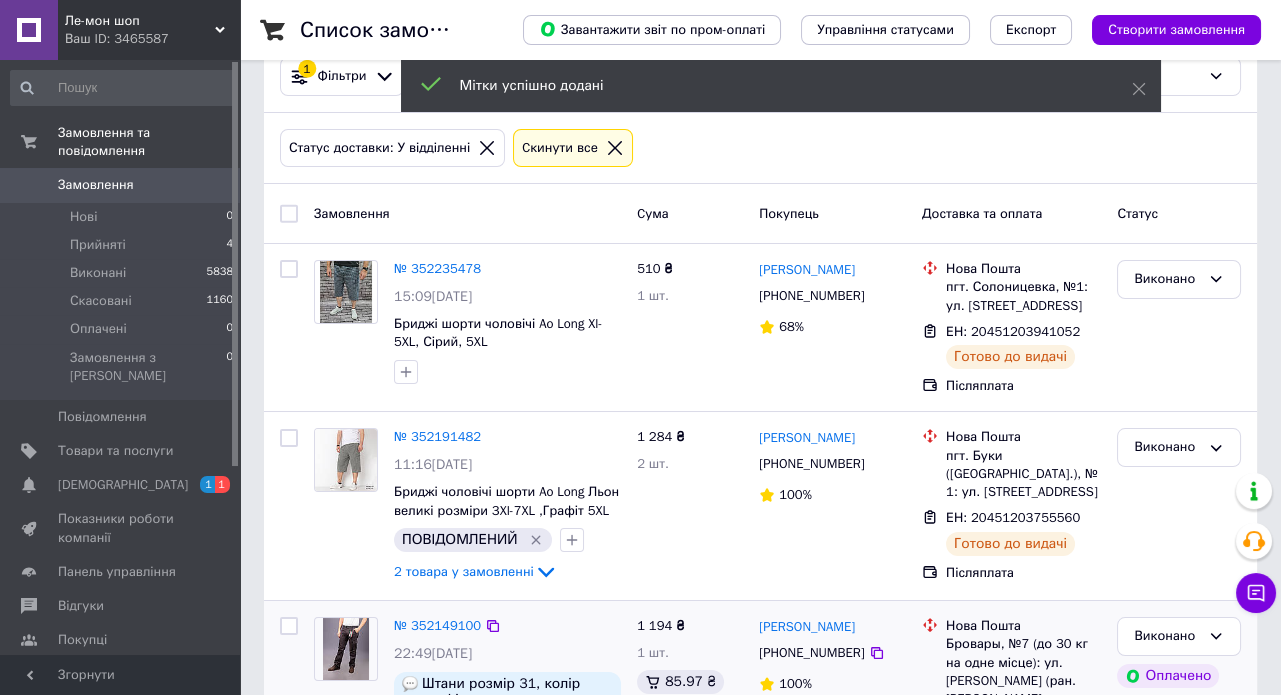 scroll, scrollTop: 0, scrollLeft: 0, axis: both 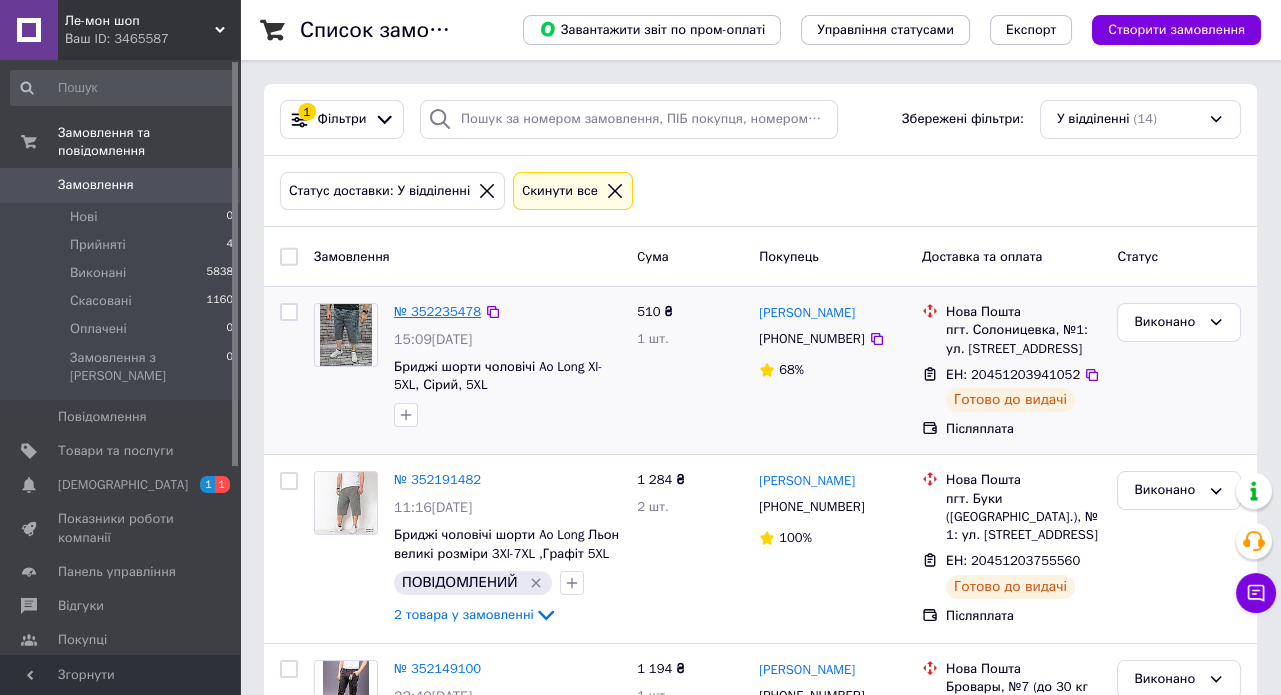 click on "№ 352235478" at bounding box center [437, 311] 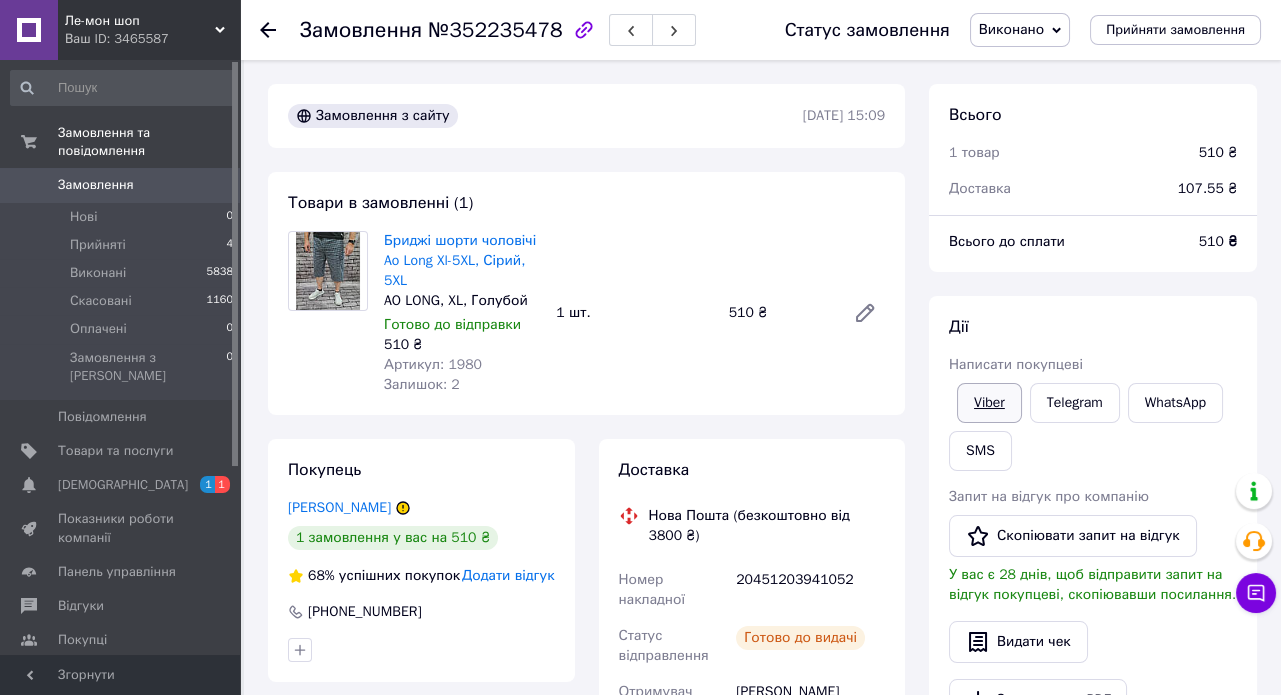 click on "Viber" at bounding box center [989, 403] 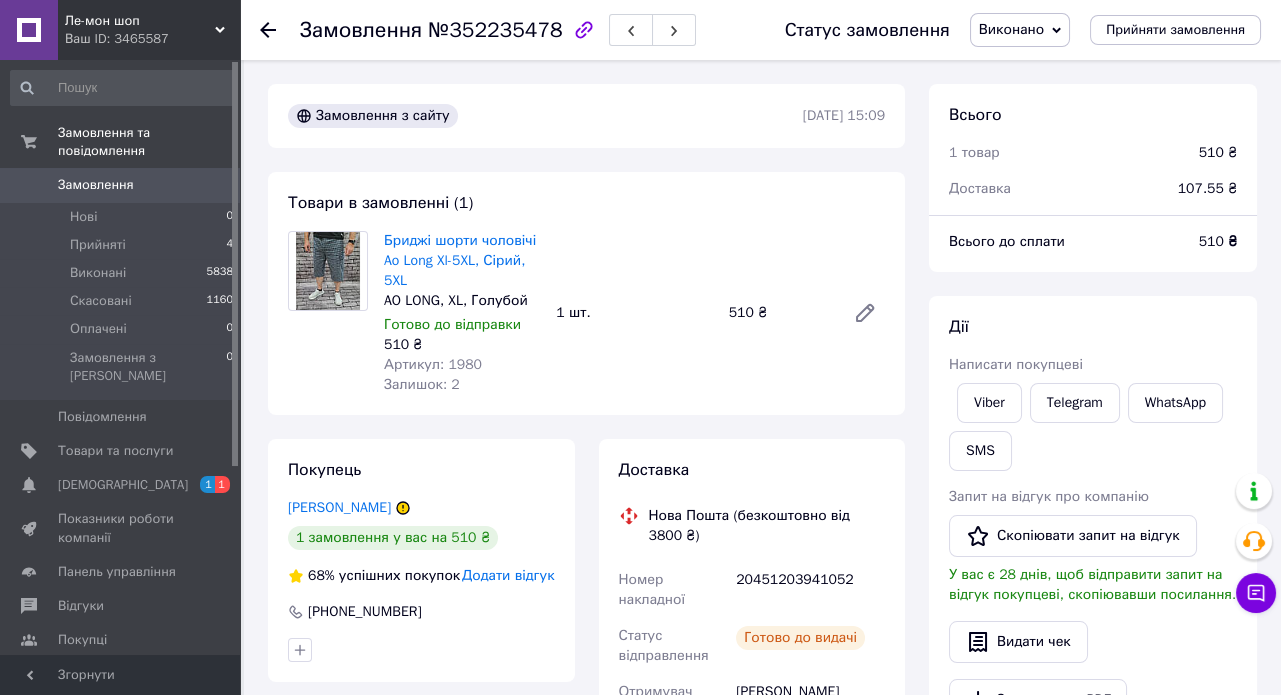 click 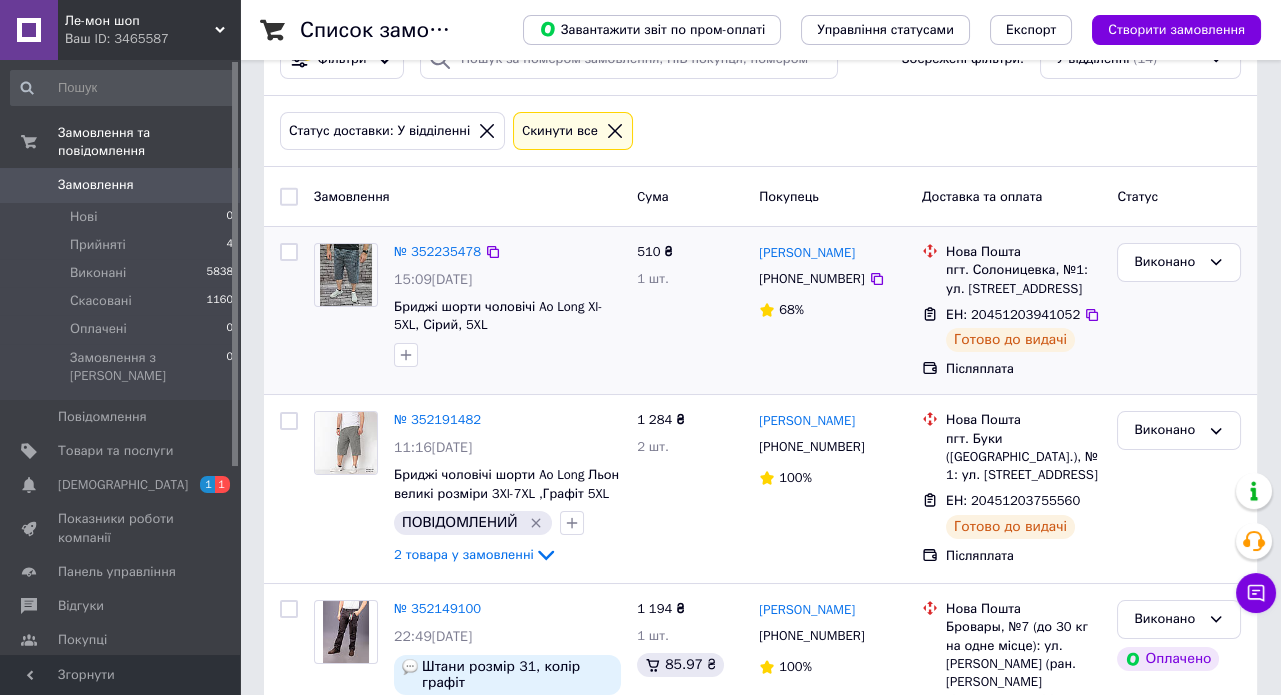 scroll, scrollTop: 181, scrollLeft: 0, axis: vertical 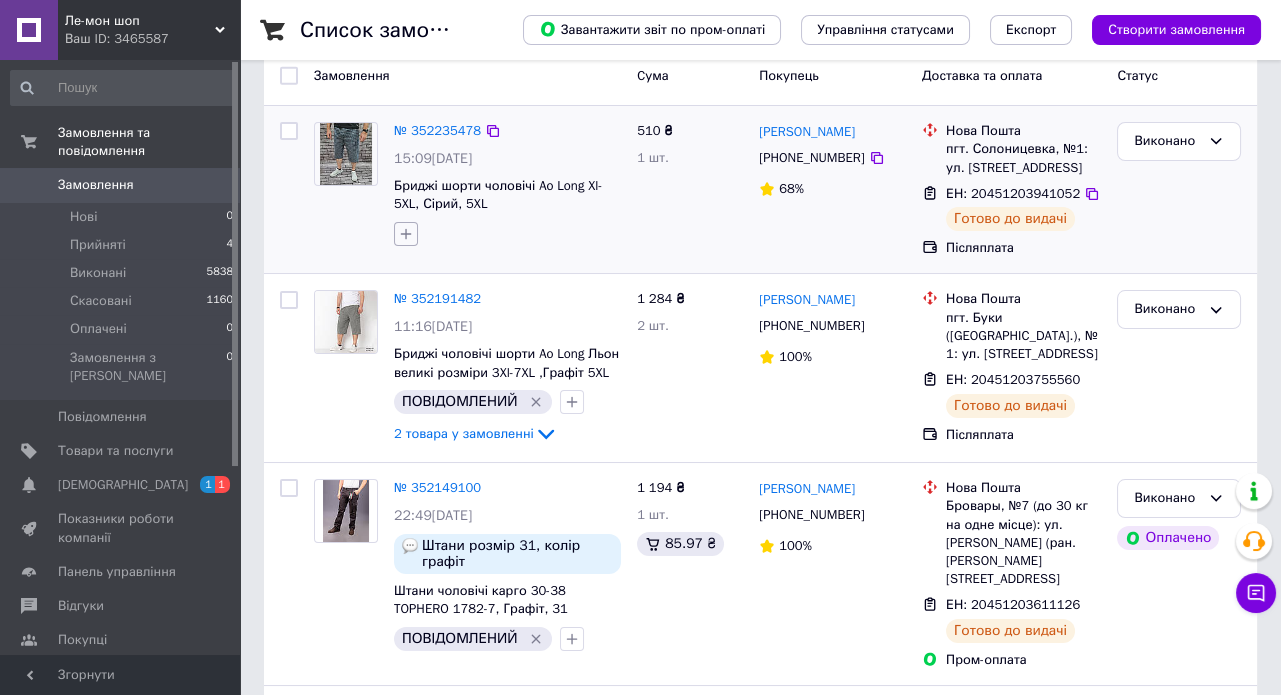 click 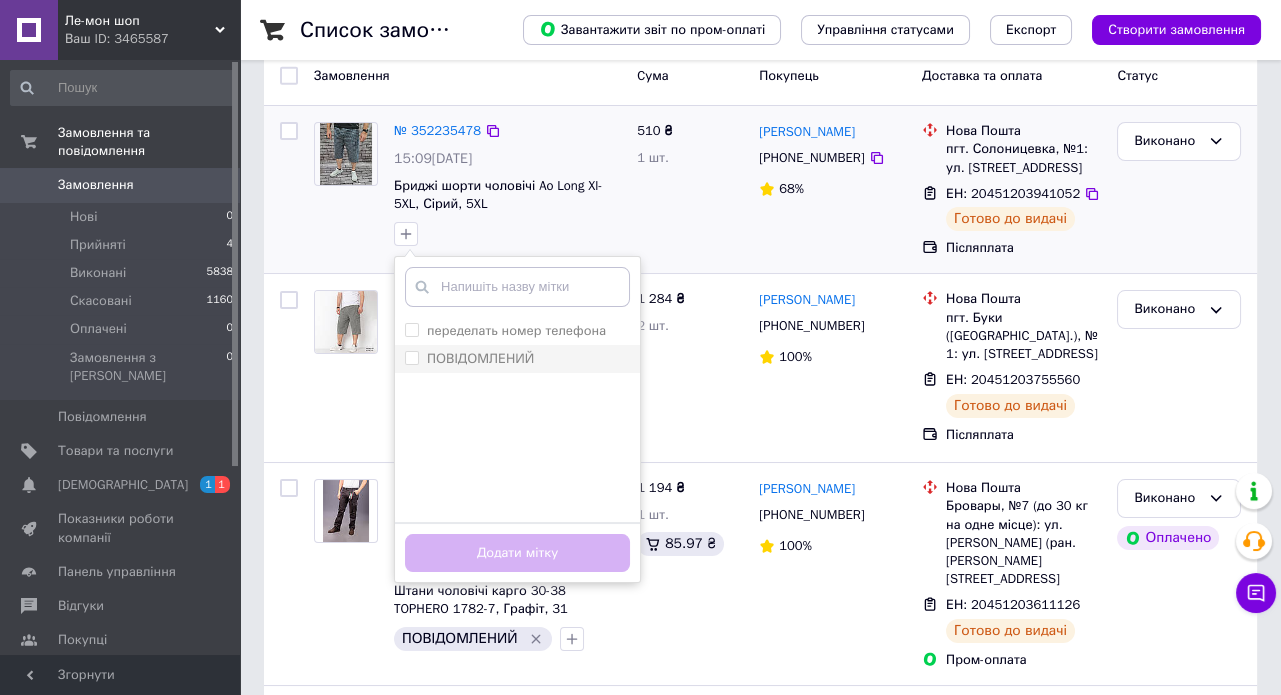 click on "ПОВІДОМЛЕНИЙ" at bounding box center (411, 357) 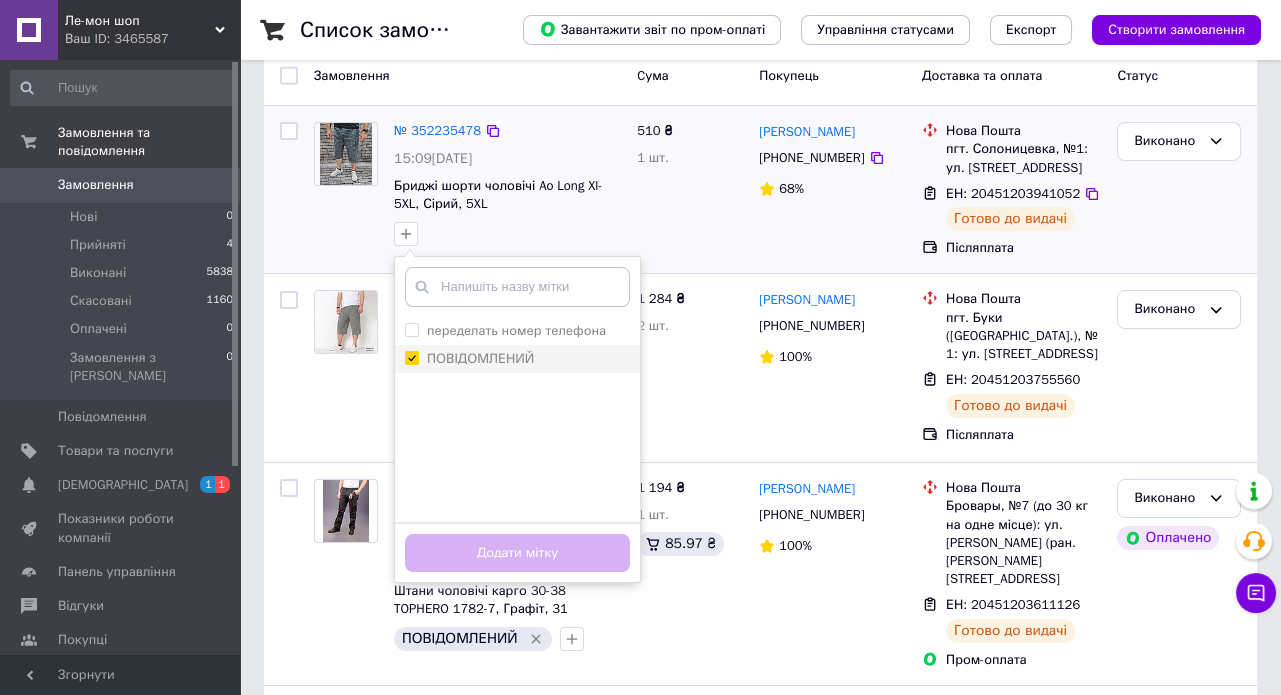 checkbox on "true" 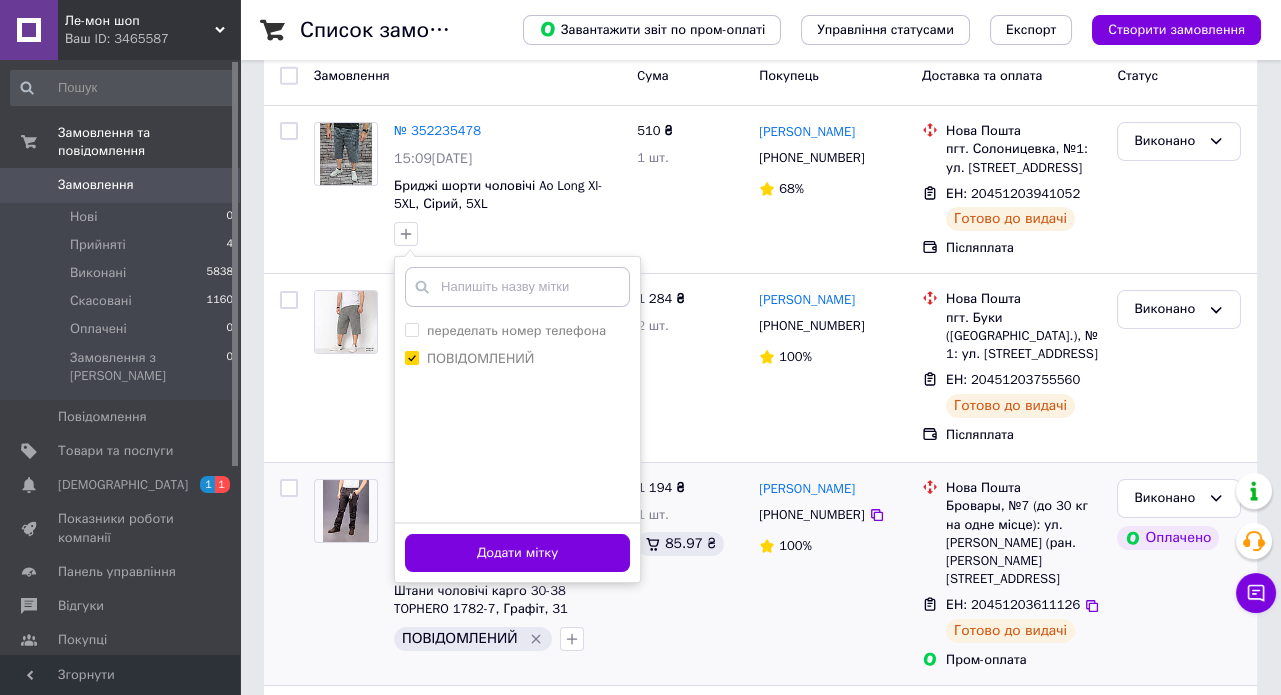 drag, startPoint x: 484, startPoint y: 545, endPoint x: 398, endPoint y: 622, distance: 115.43397 